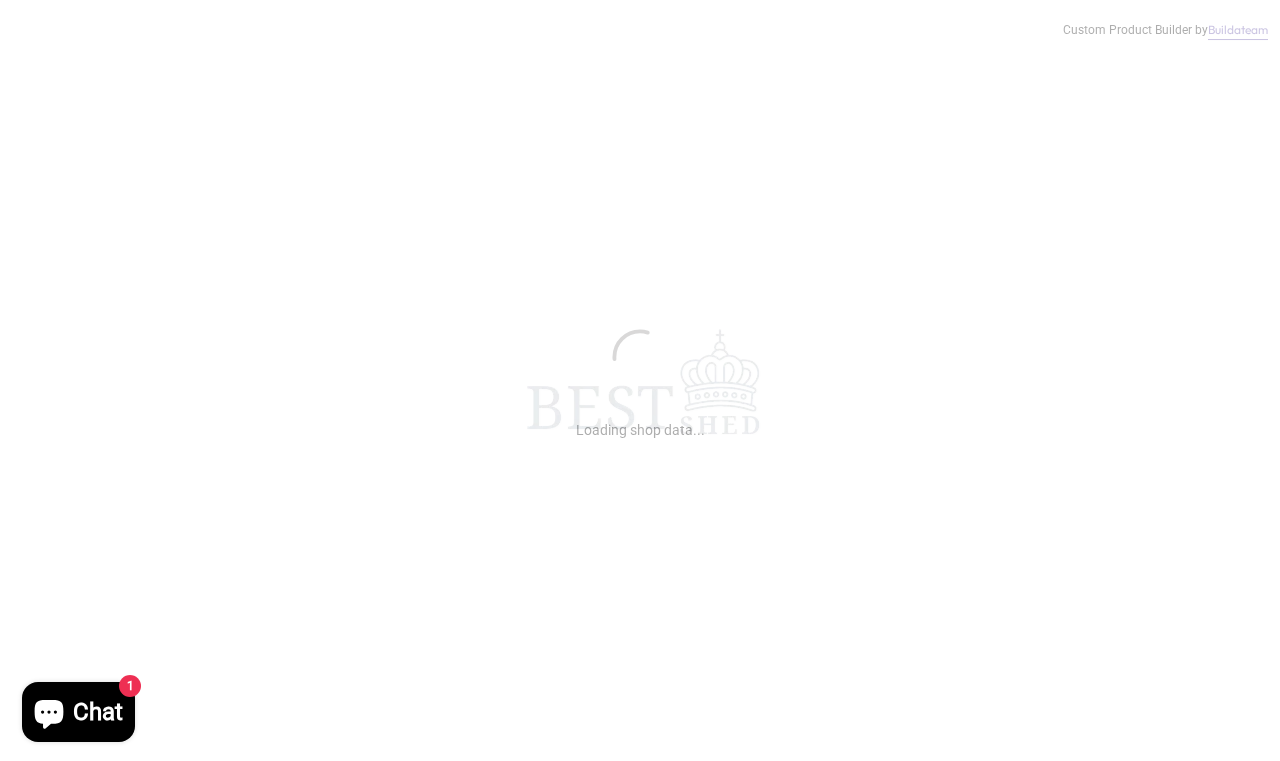 scroll, scrollTop: 0, scrollLeft: 28, axis: horizontal 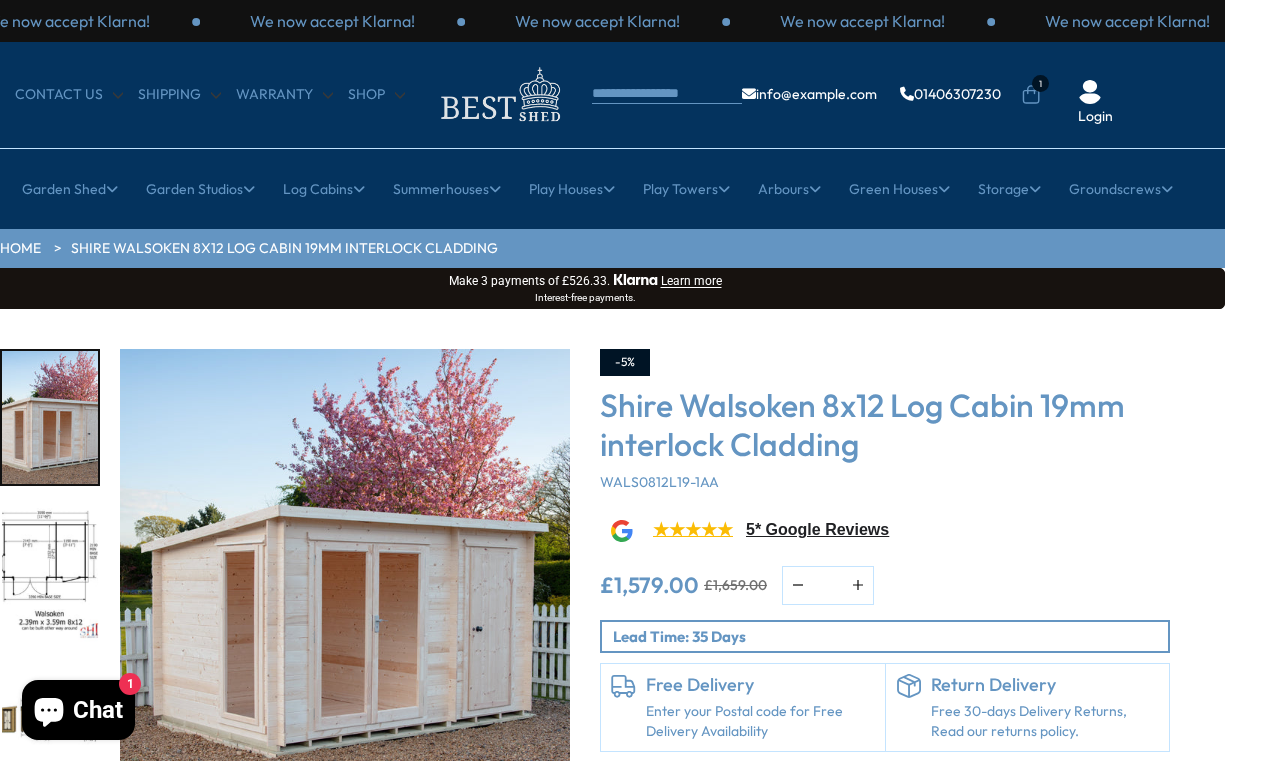 click at bounding box center [499, 94] 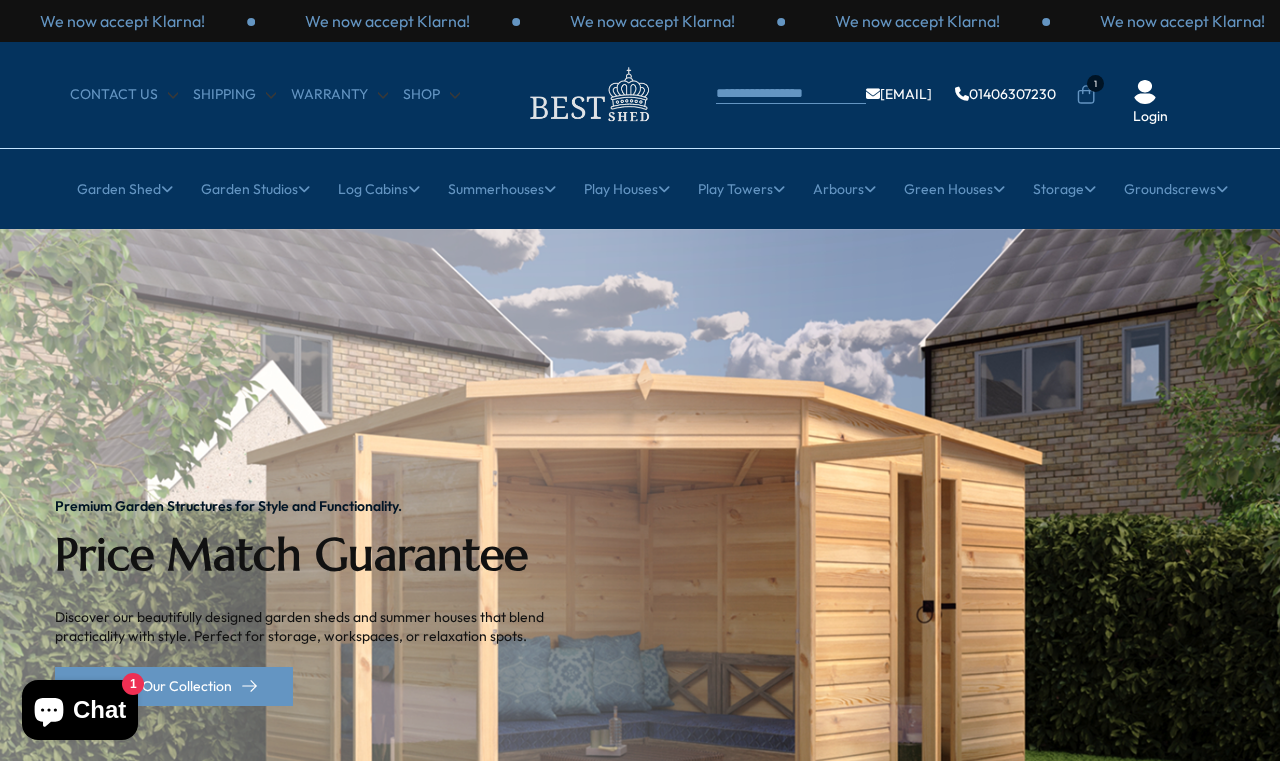 scroll, scrollTop: 1, scrollLeft: 1, axis: both 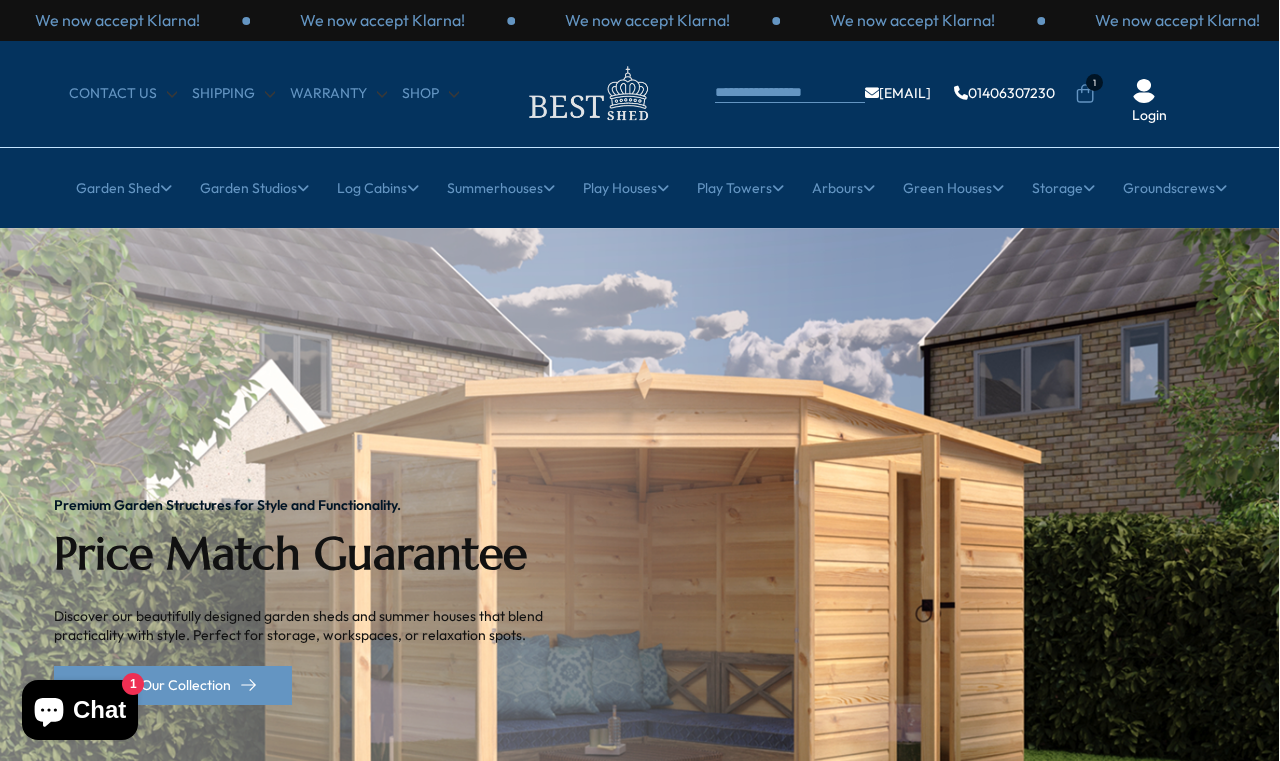 click on "We now accept Klarna!
We now accept Klarna!
We now accept Klarna!
We now accept Klarna!
We now accept Klarna!
We now accept Klarna!
We now accept Klarna!
We now accept Klarna!
We now accept Klarna!
CONTACT US
Shipping Warranty" at bounding box center (639, 3616) 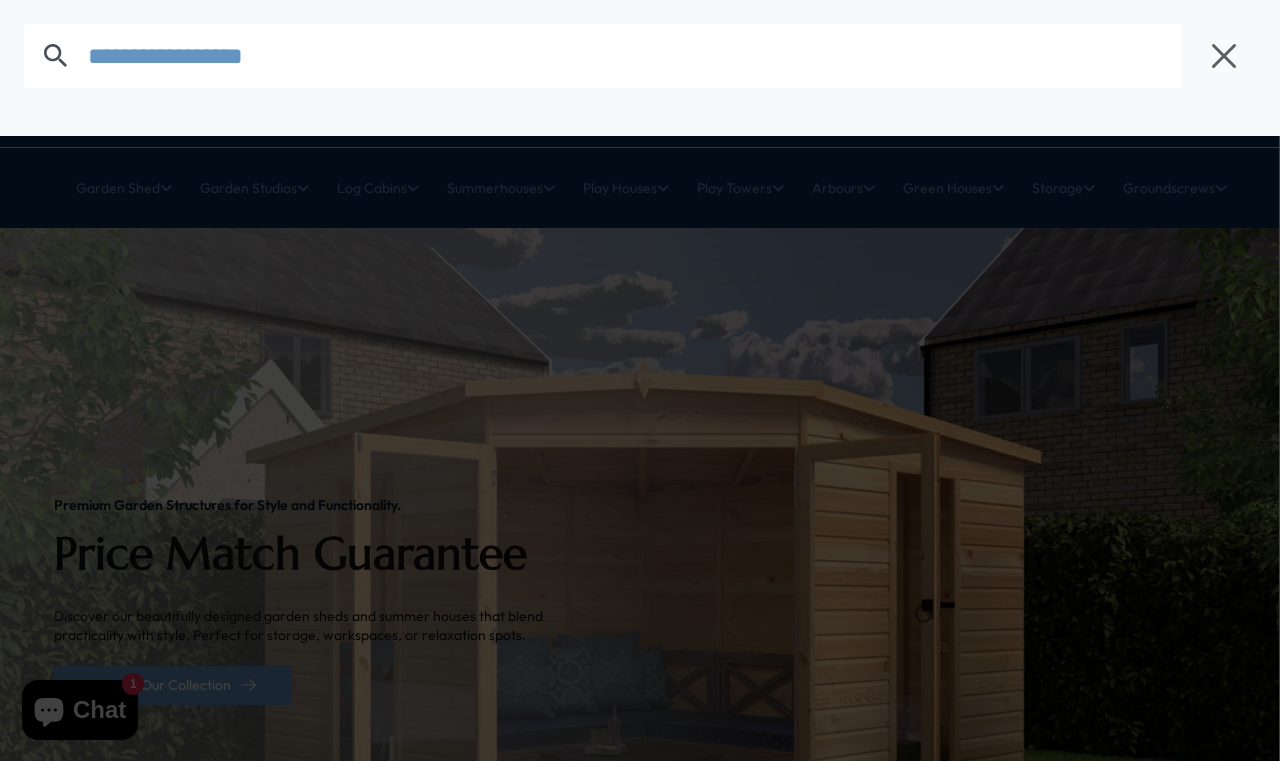 scroll, scrollTop: 1, scrollLeft: 1, axis: both 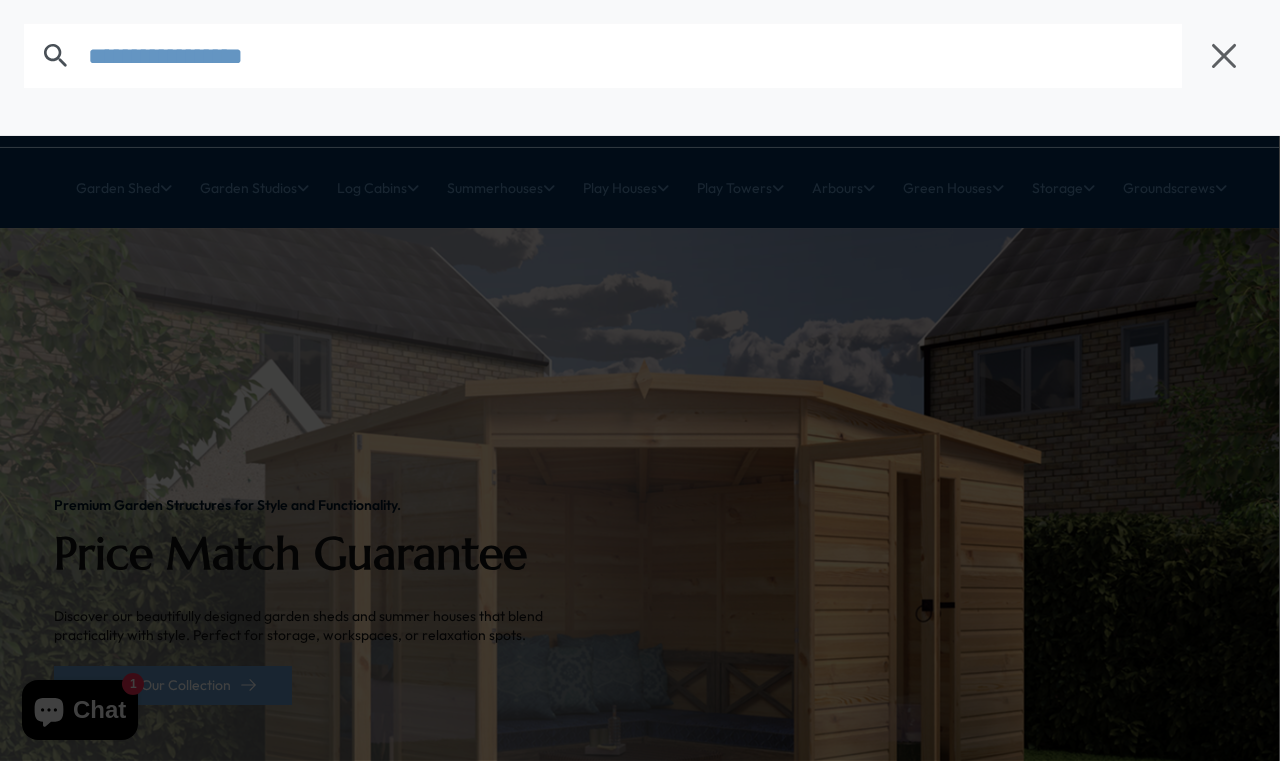 click at bounding box center (635, 56) 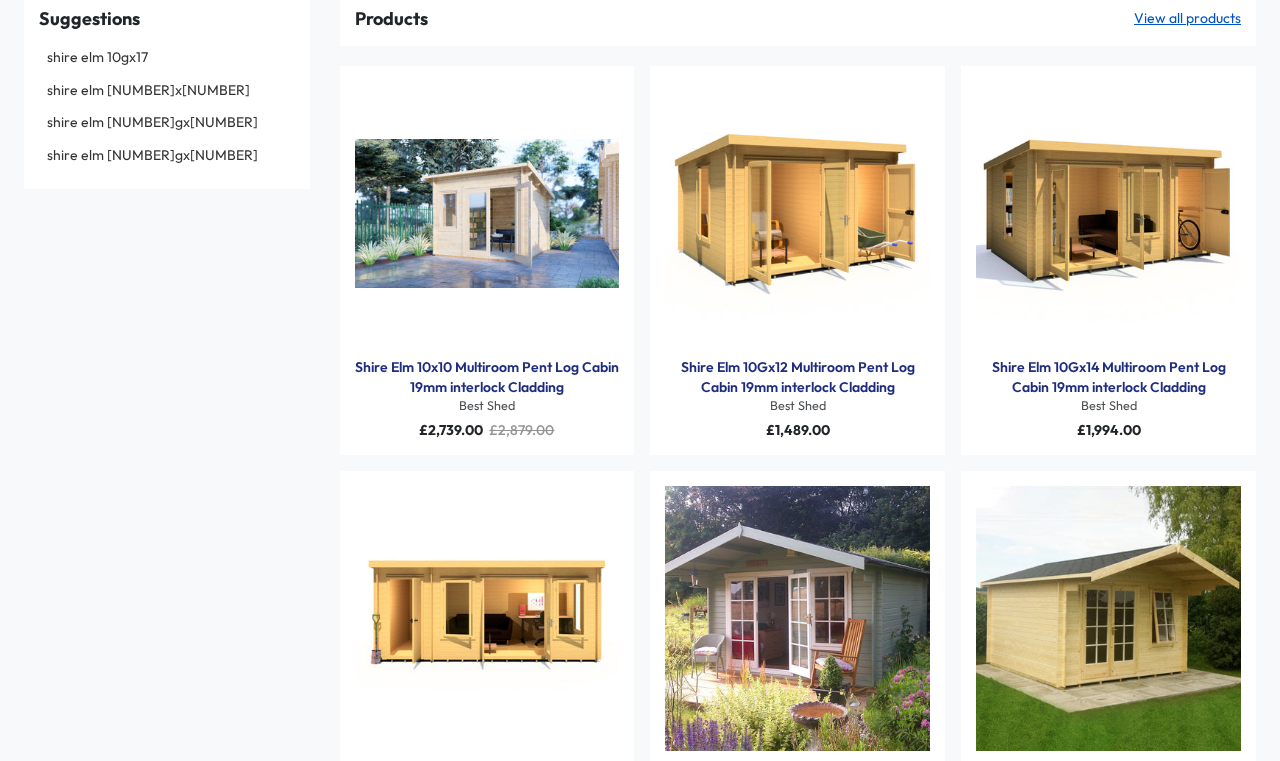 scroll, scrollTop: 127, scrollLeft: 0, axis: vertical 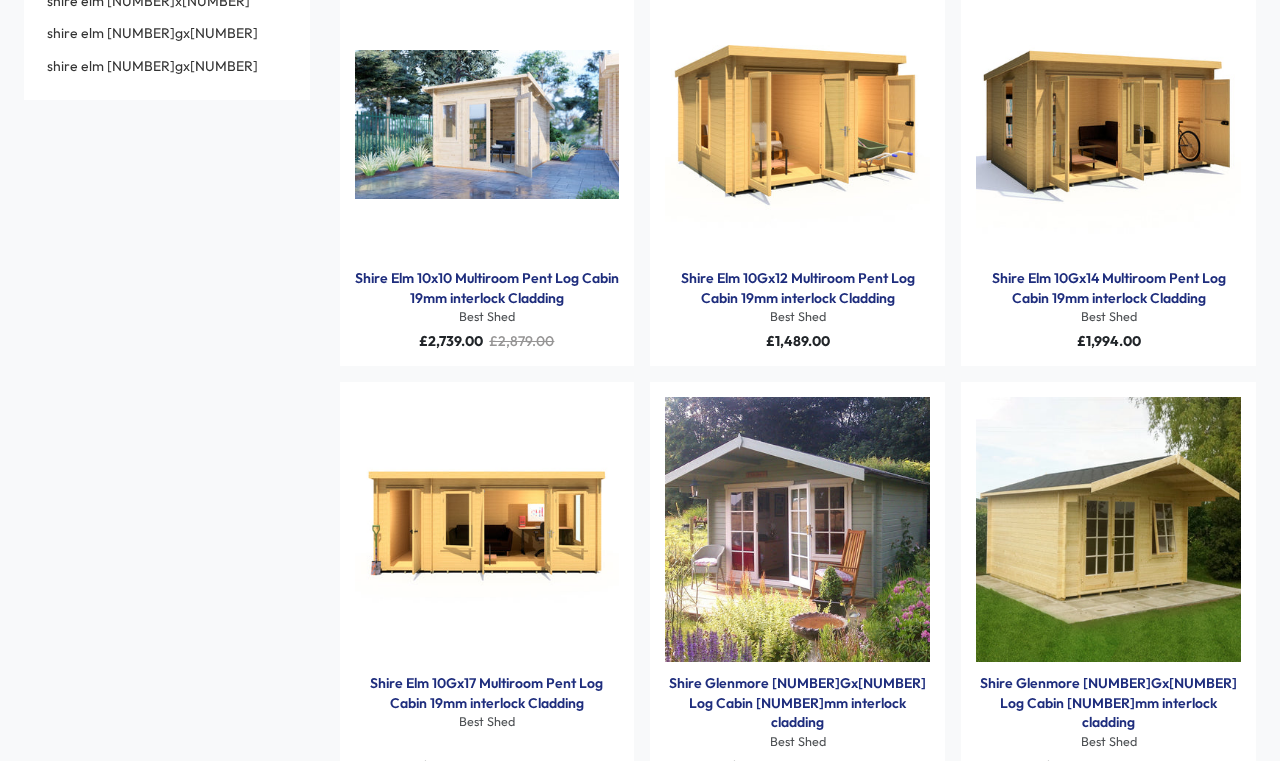 type on "**********" 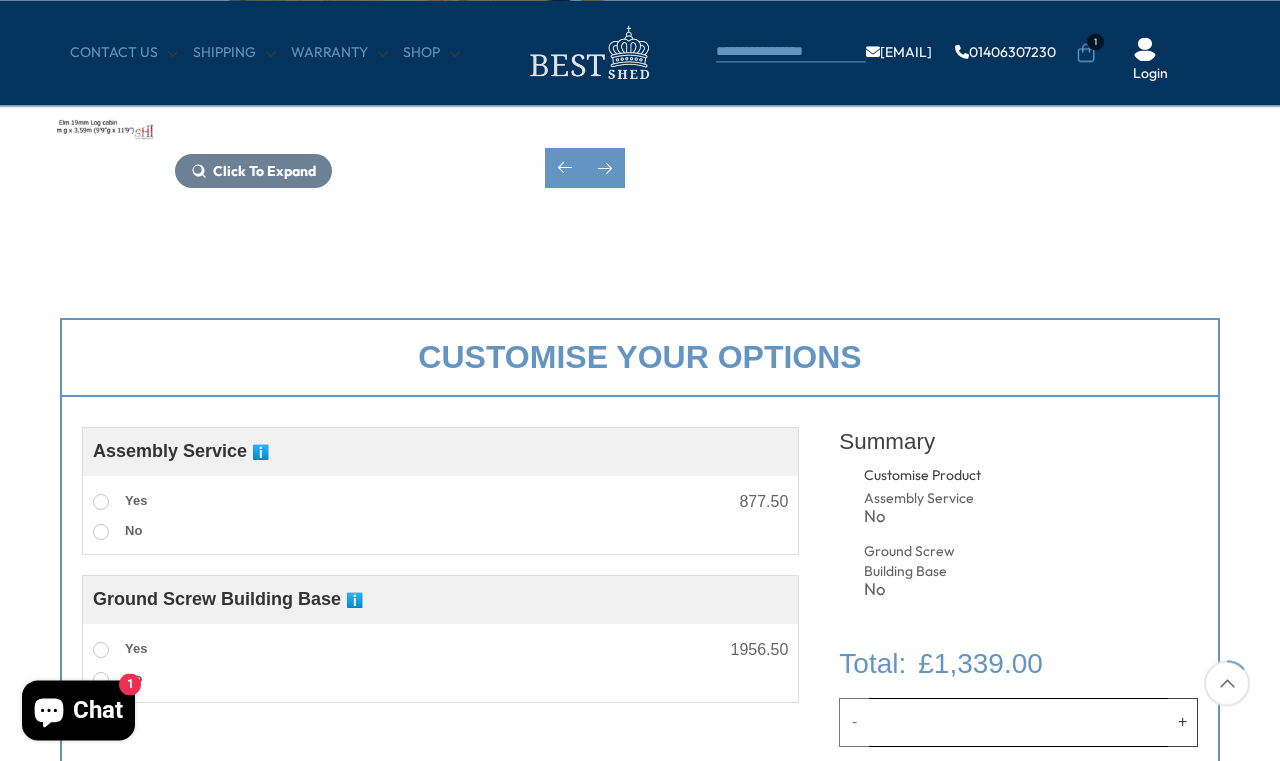 scroll, scrollTop: 609, scrollLeft: 0, axis: vertical 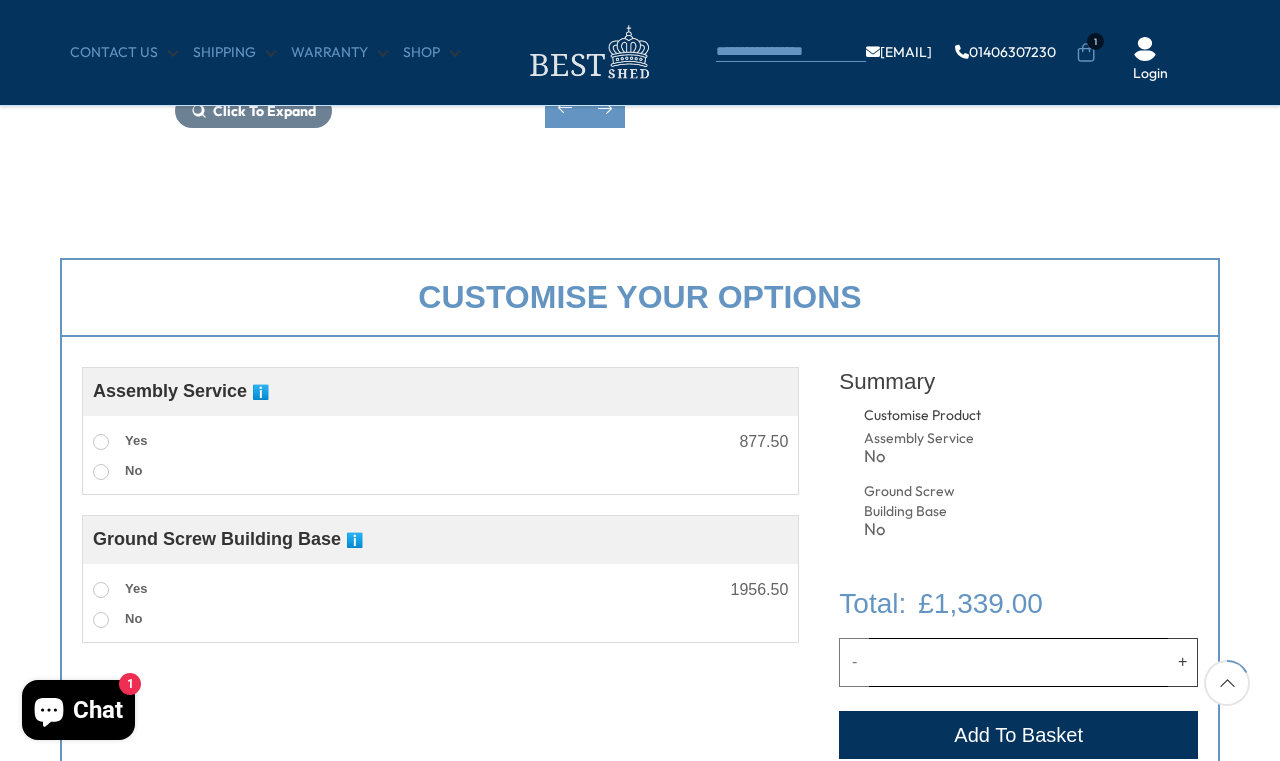 click 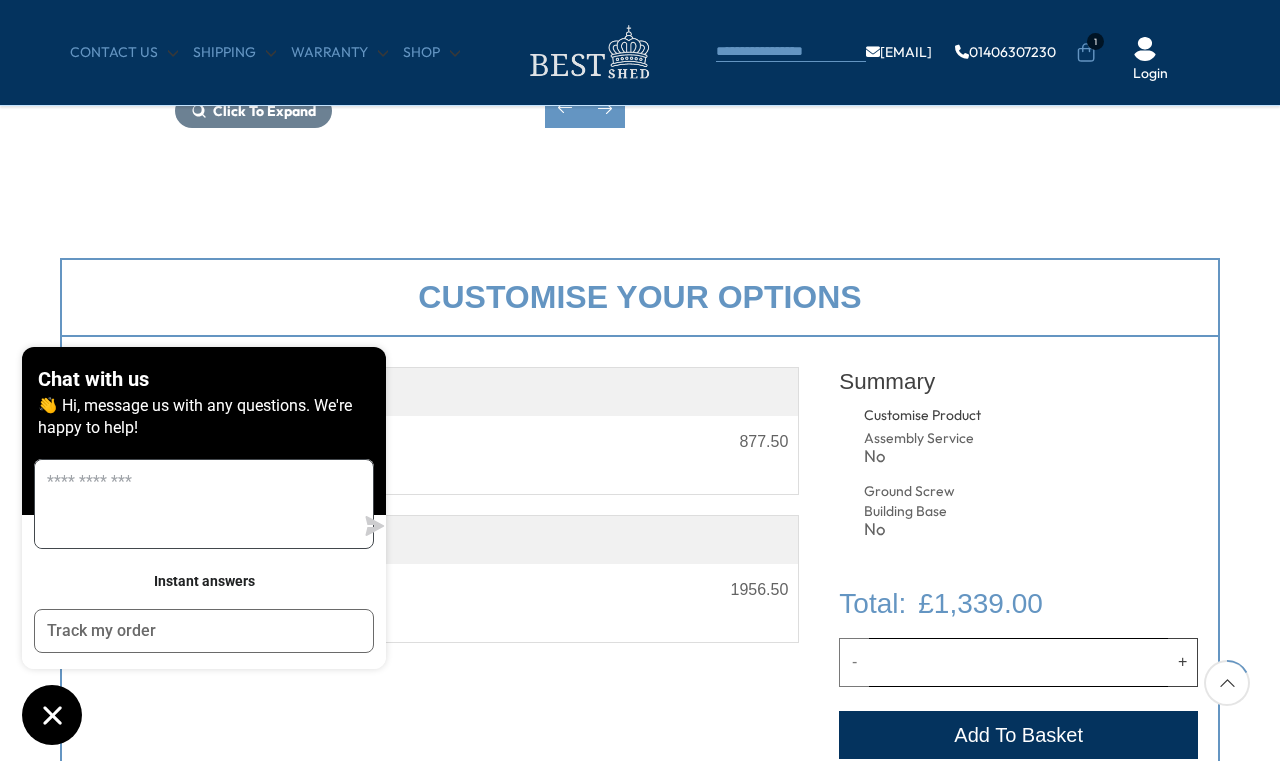 click at bounding box center (194, 504) 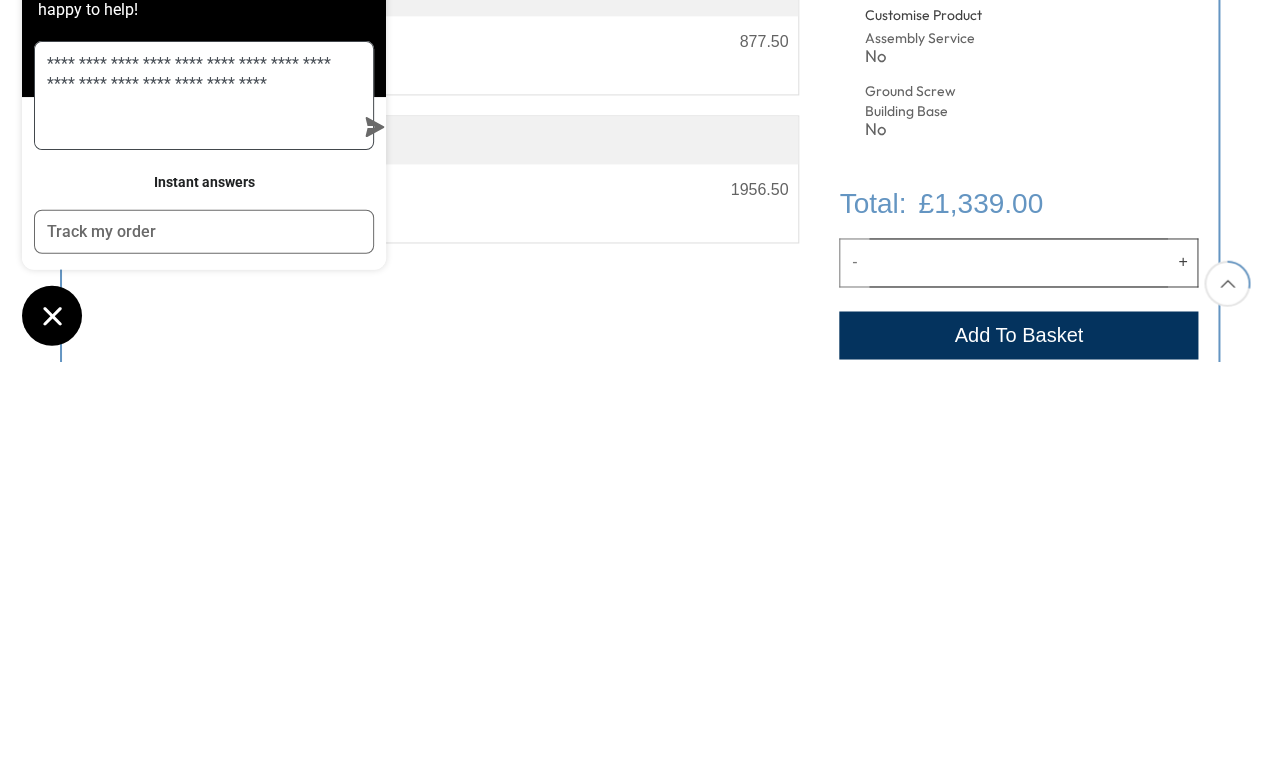 type on "**********" 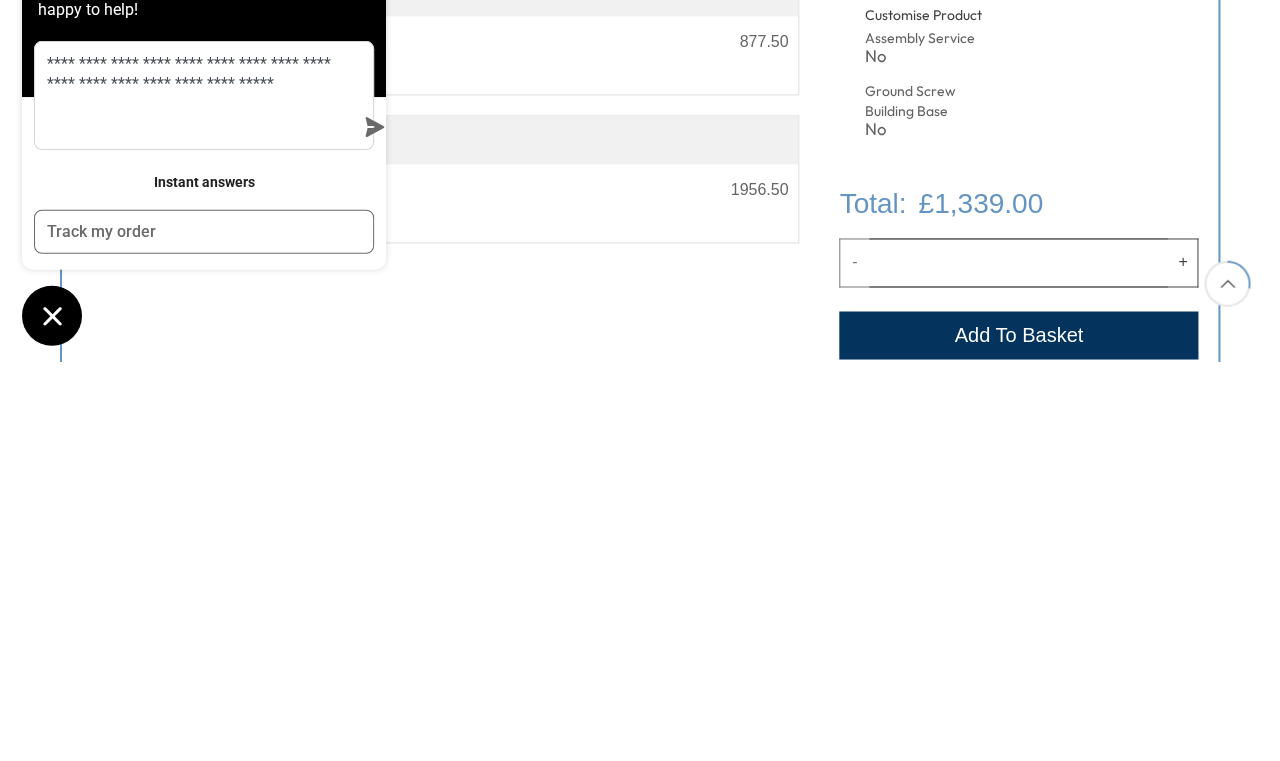 scroll, scrollTop: 1008, scrollLeft: 0, axis: vertical 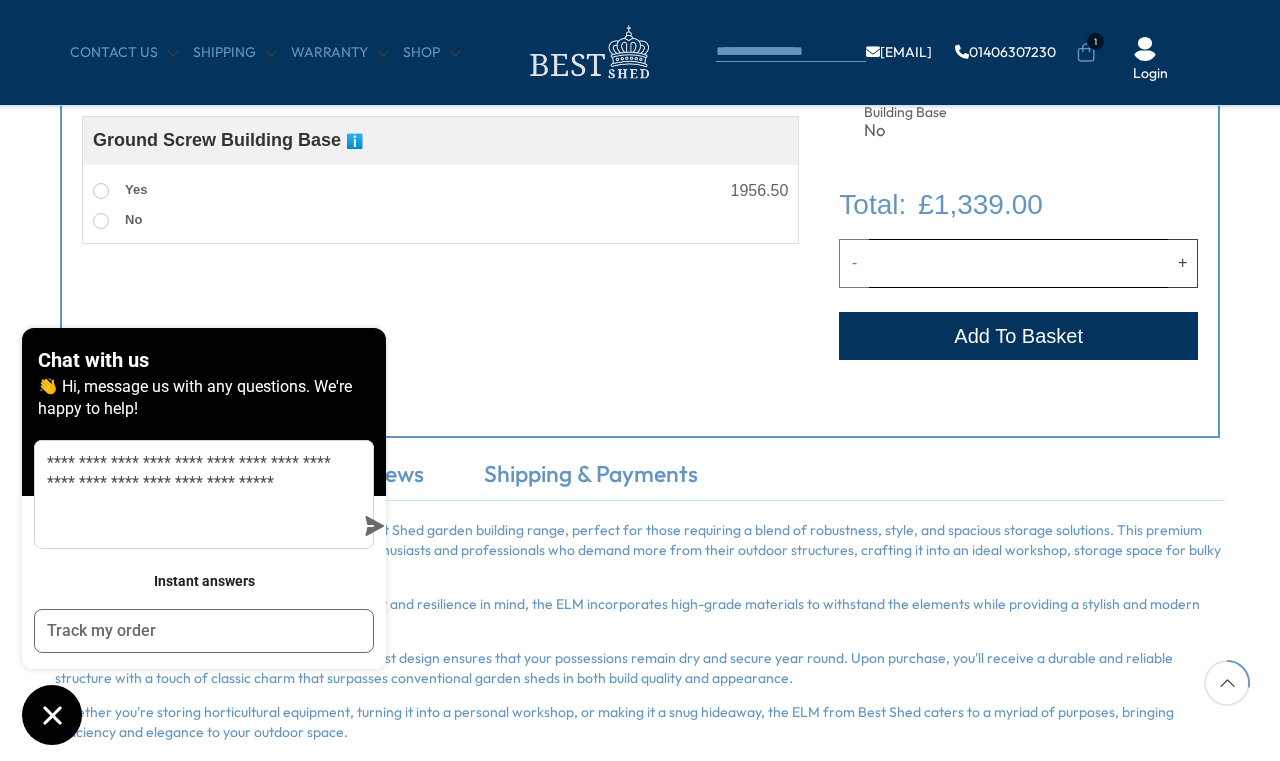 click at bounding box center (375, 526) 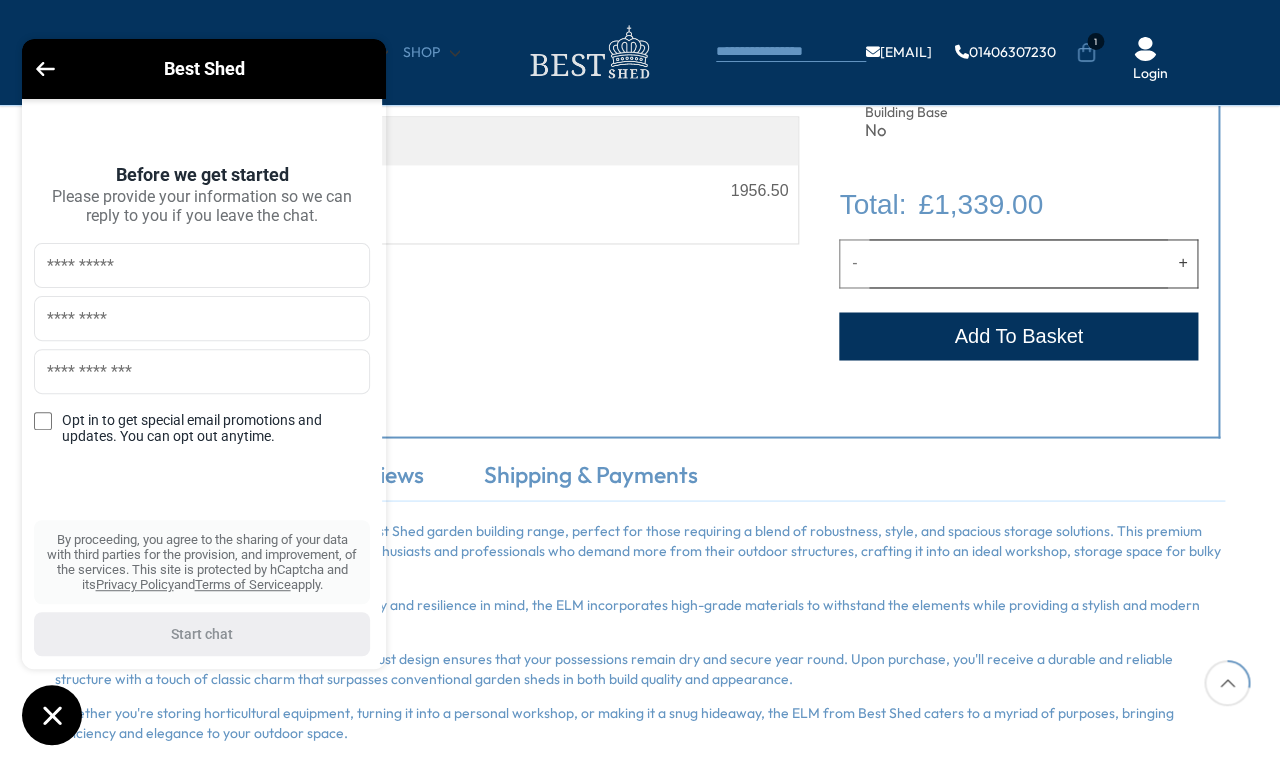 scroll, scrollTop: 1008, scrollLeft: 0, axis: vertical 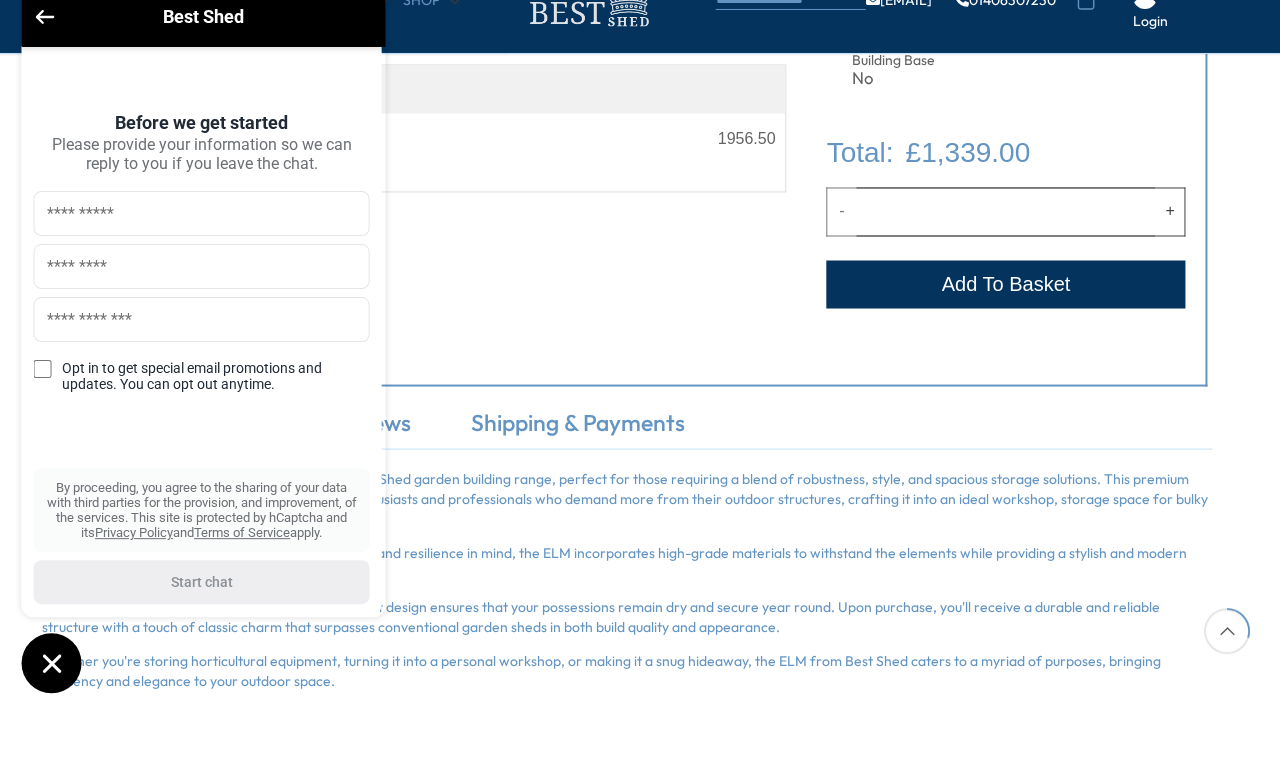 click 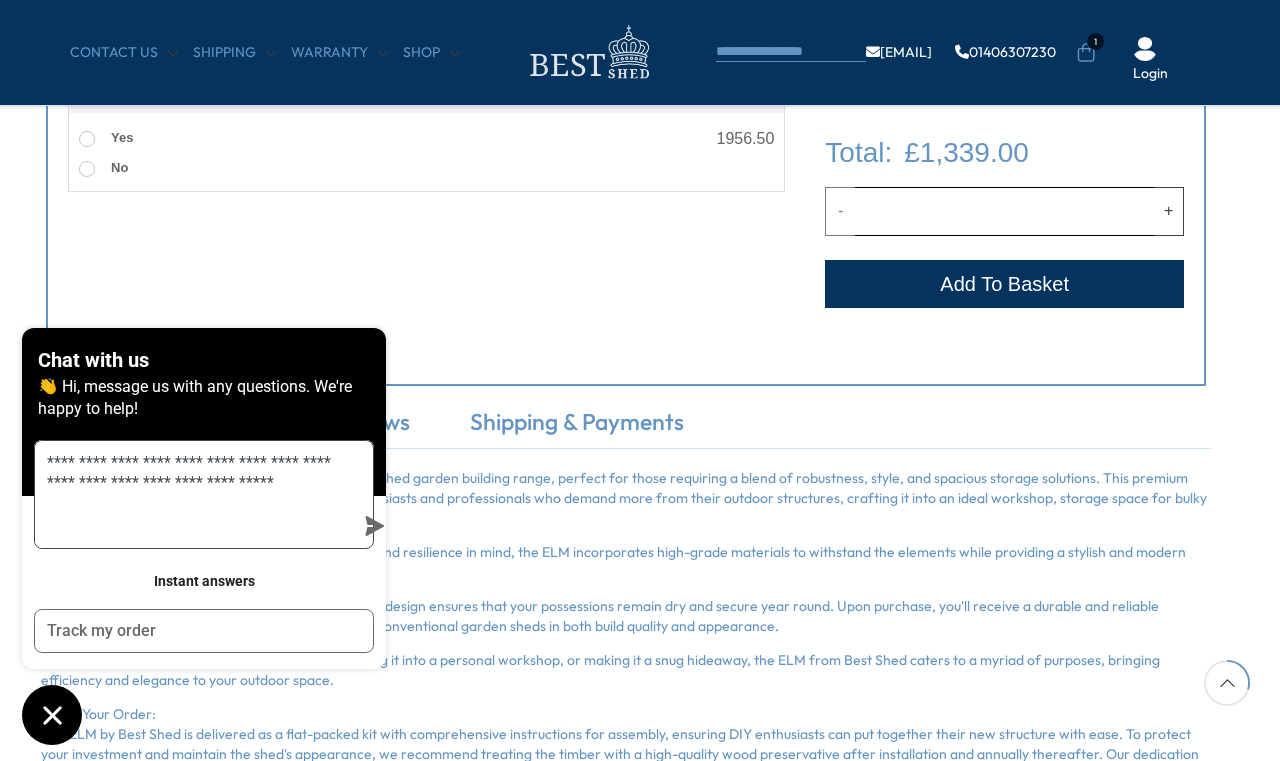 click on "**********" at bounding box center [194, 494] 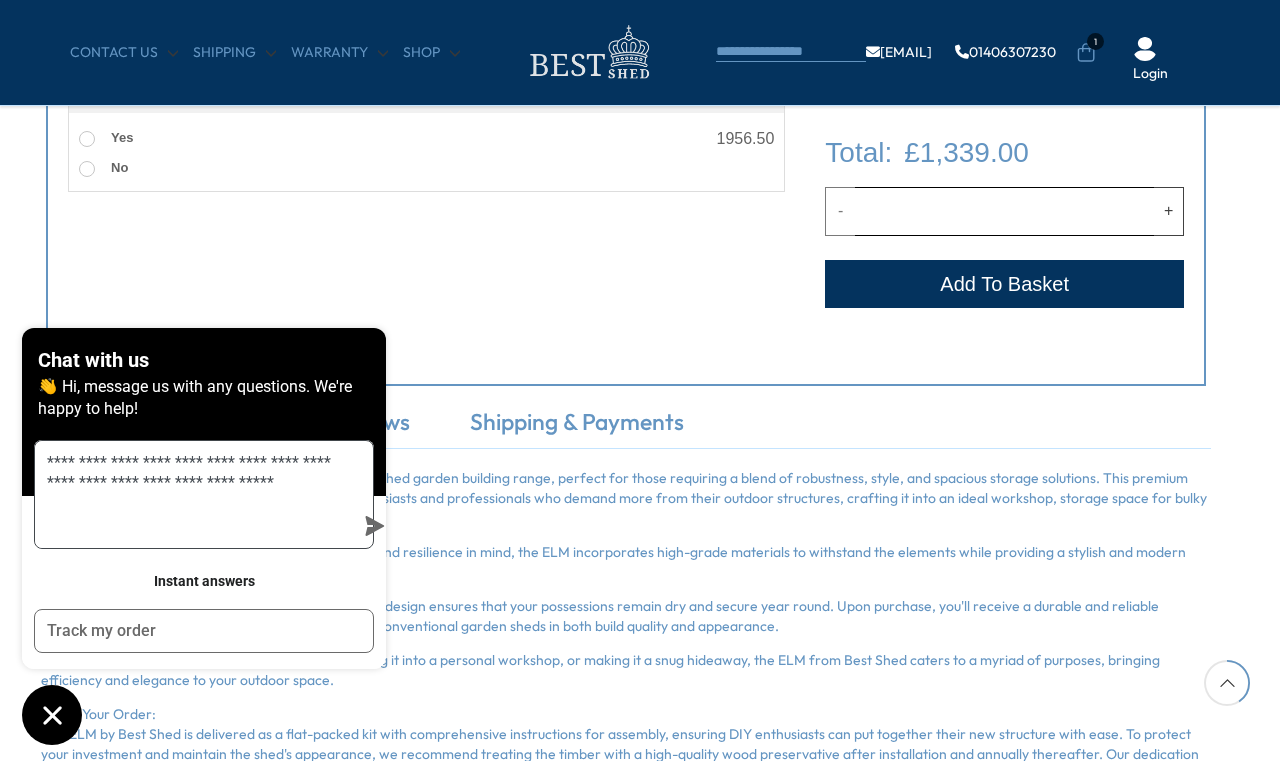 scroll, scrollTop: 1060, scrollLeft: 0, axis: vertical 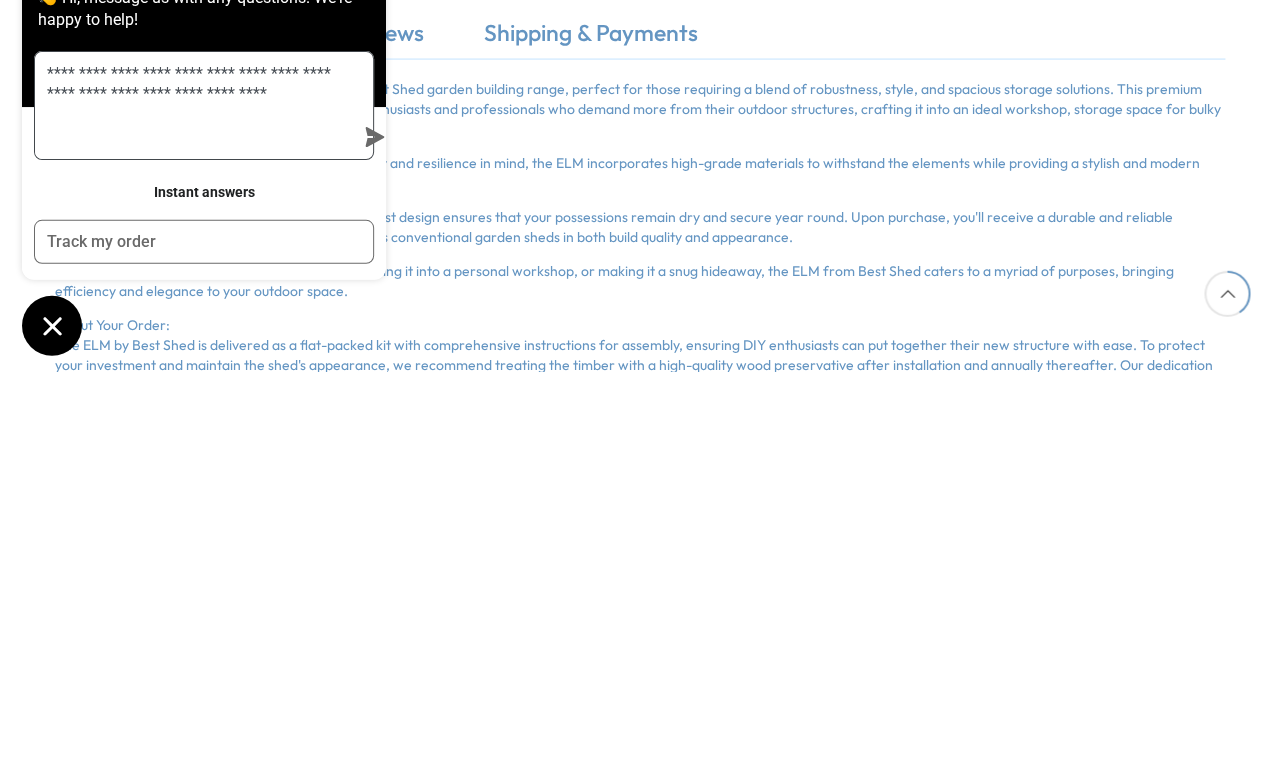 click on "**********" at bounding box center (194, 494) 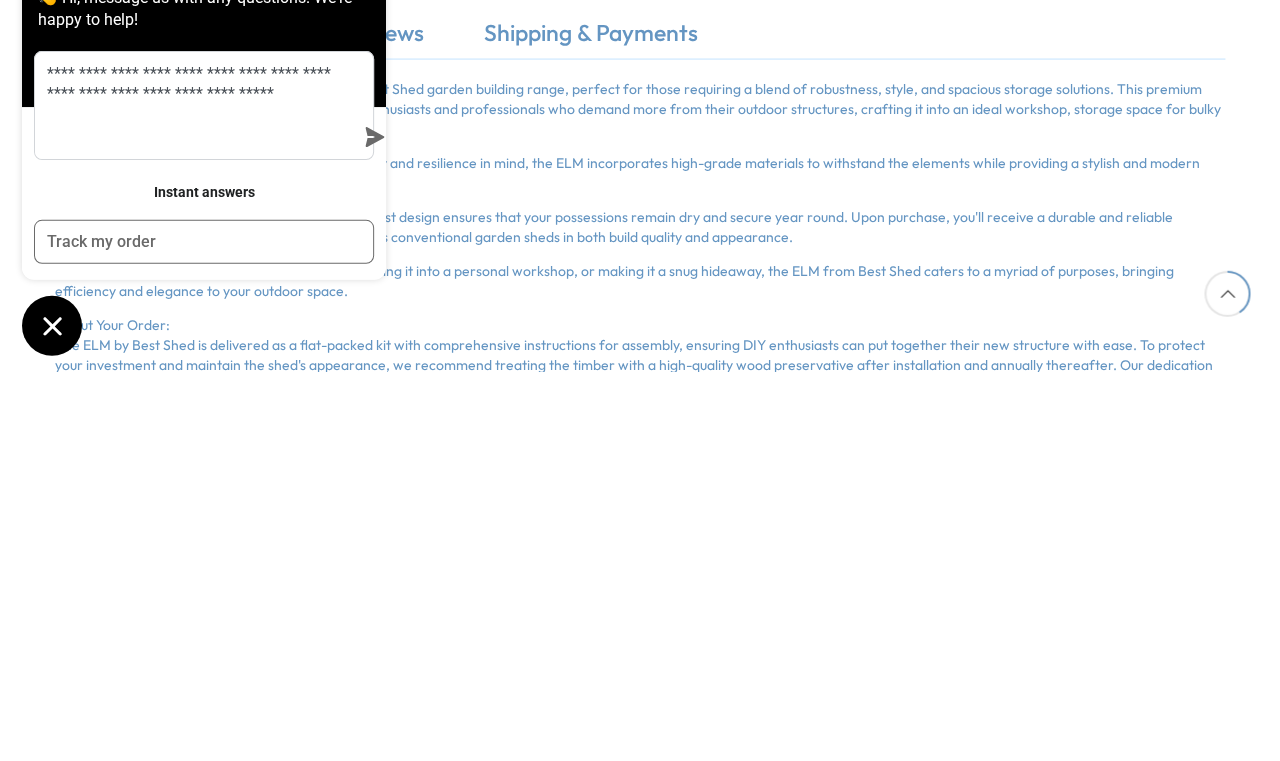 click 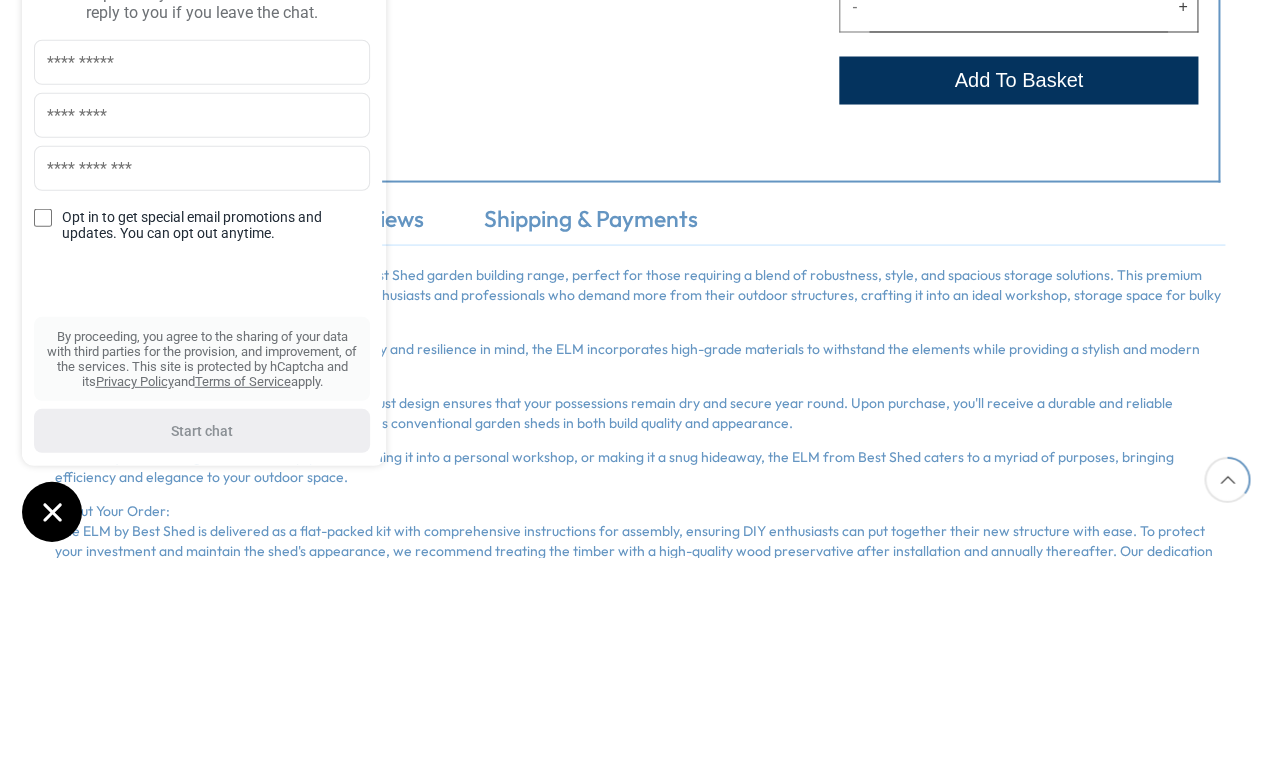 click at bounding box center (202, 318) 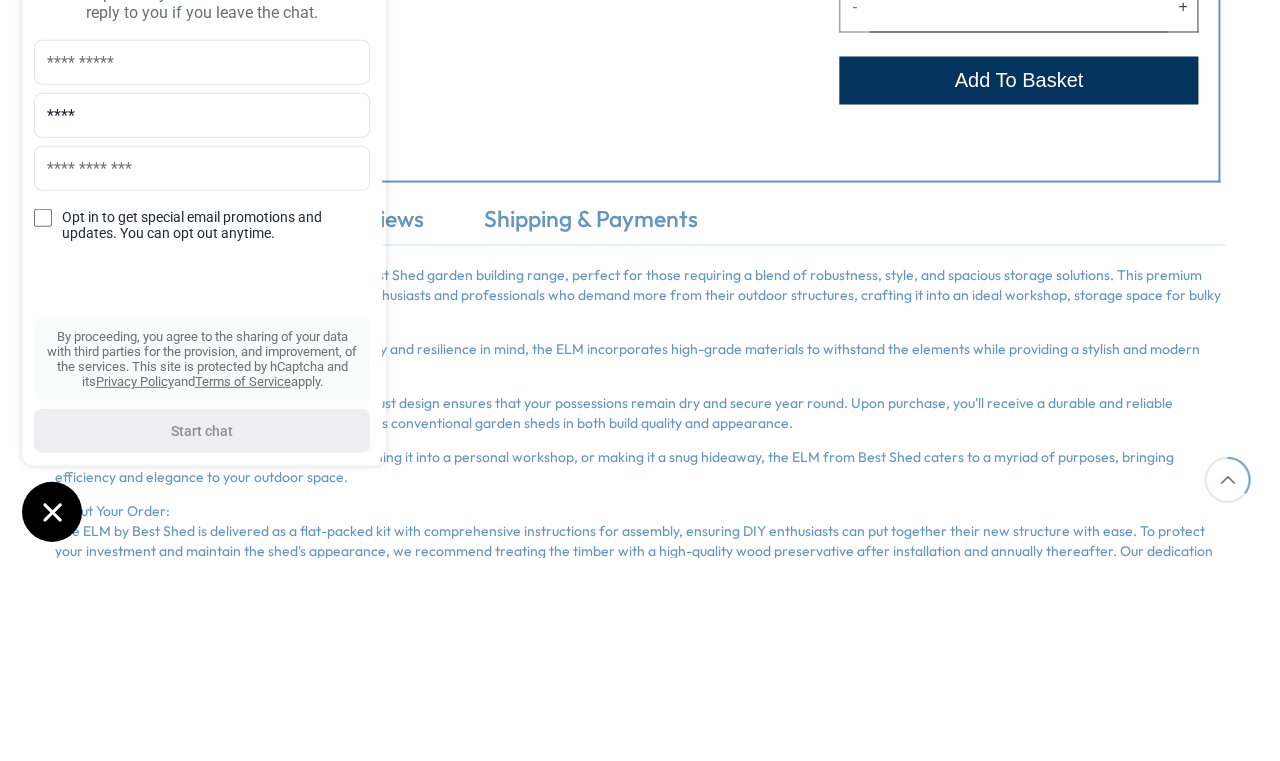 type on "****" 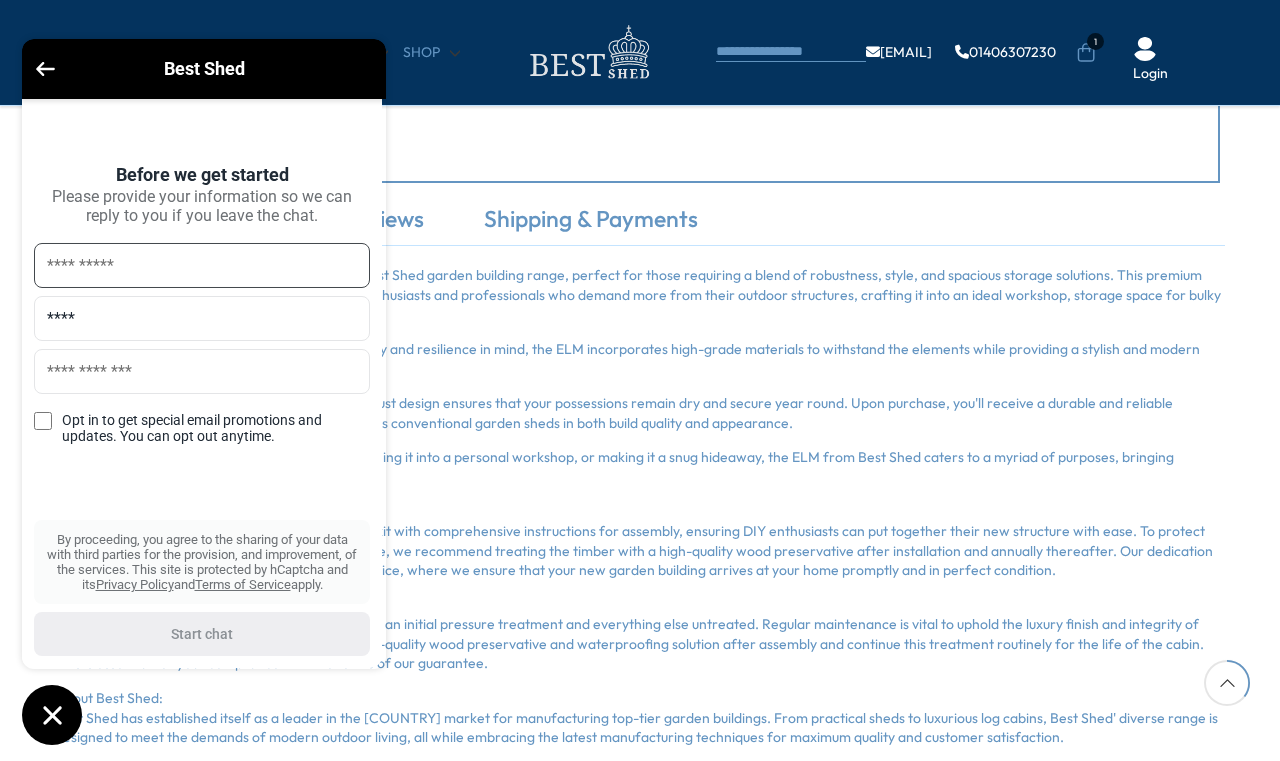 click at bounding box center [202, 265] 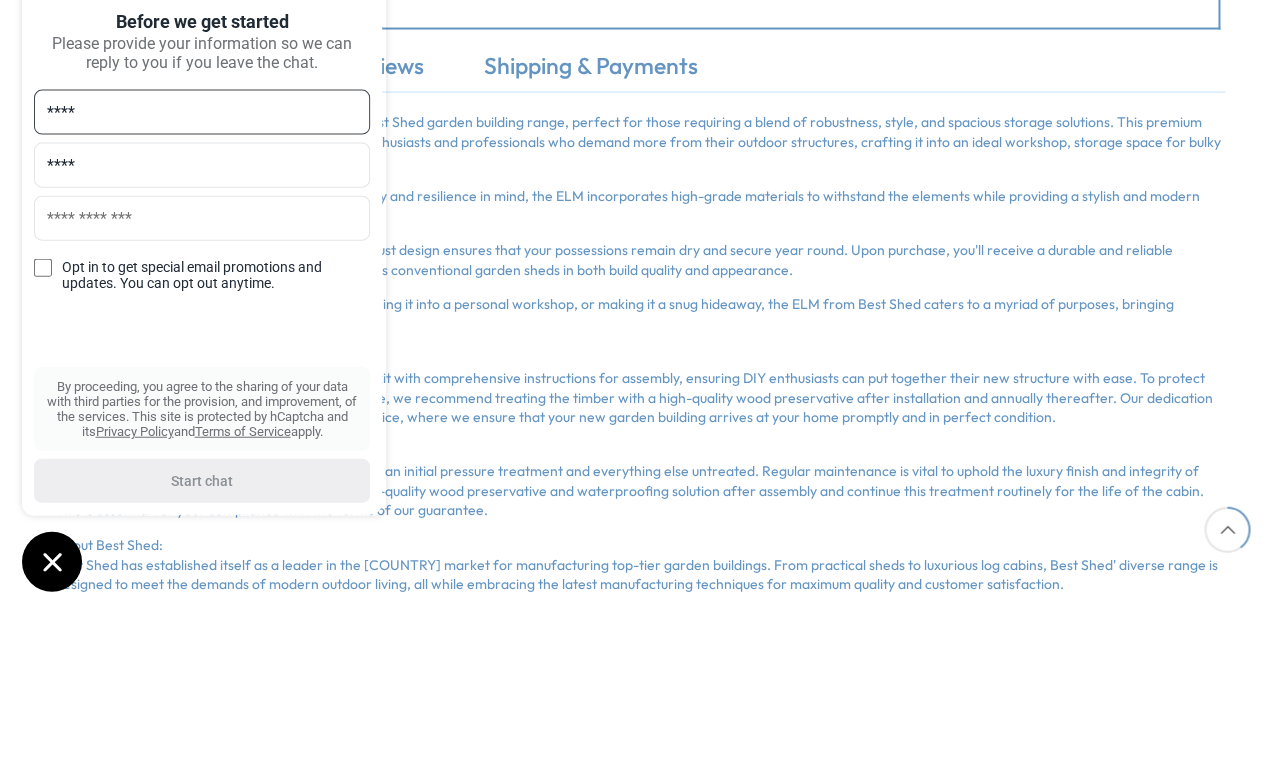 type on "****" 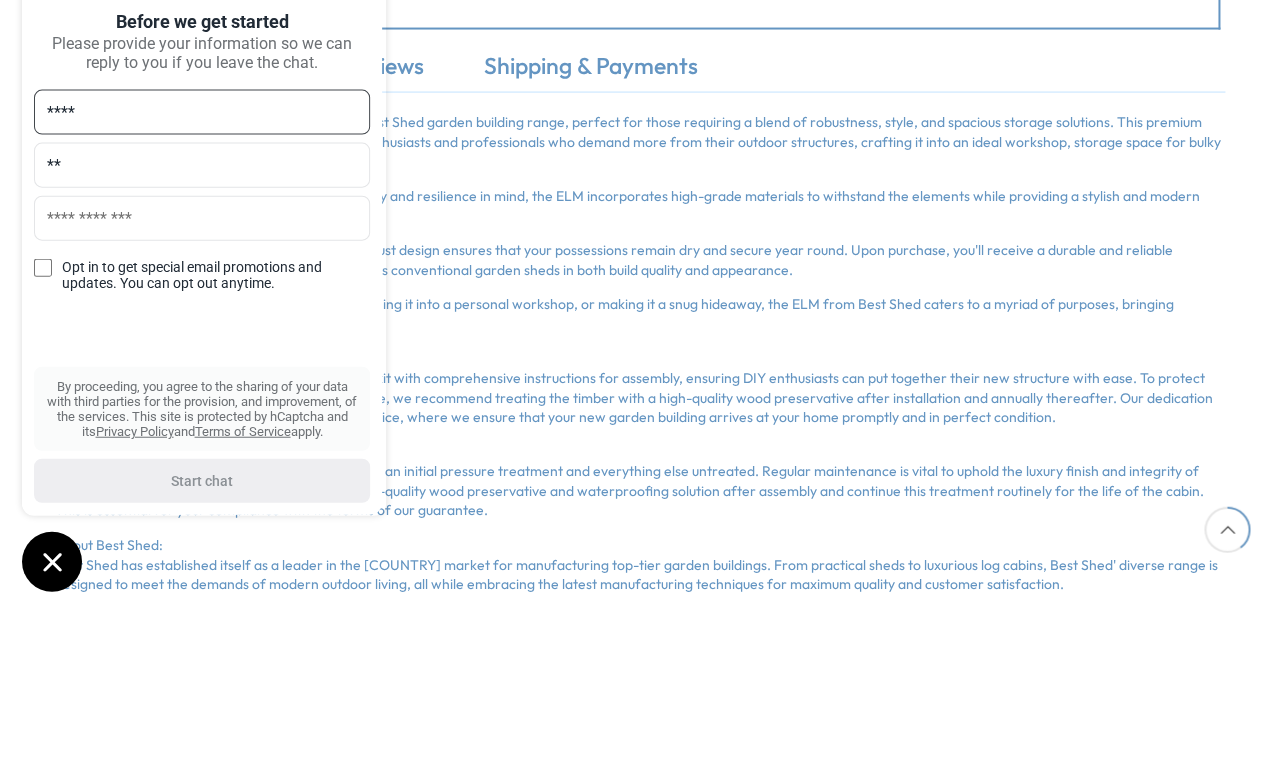 type on "*" 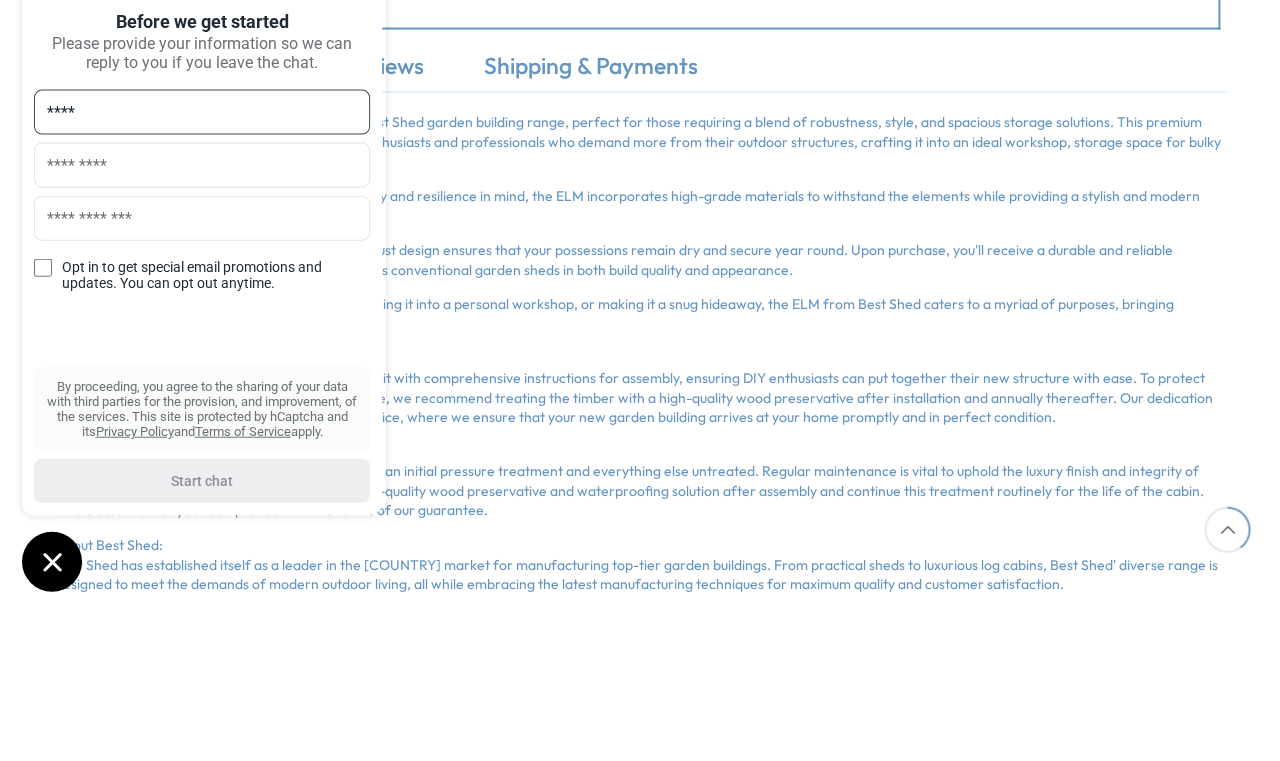 type 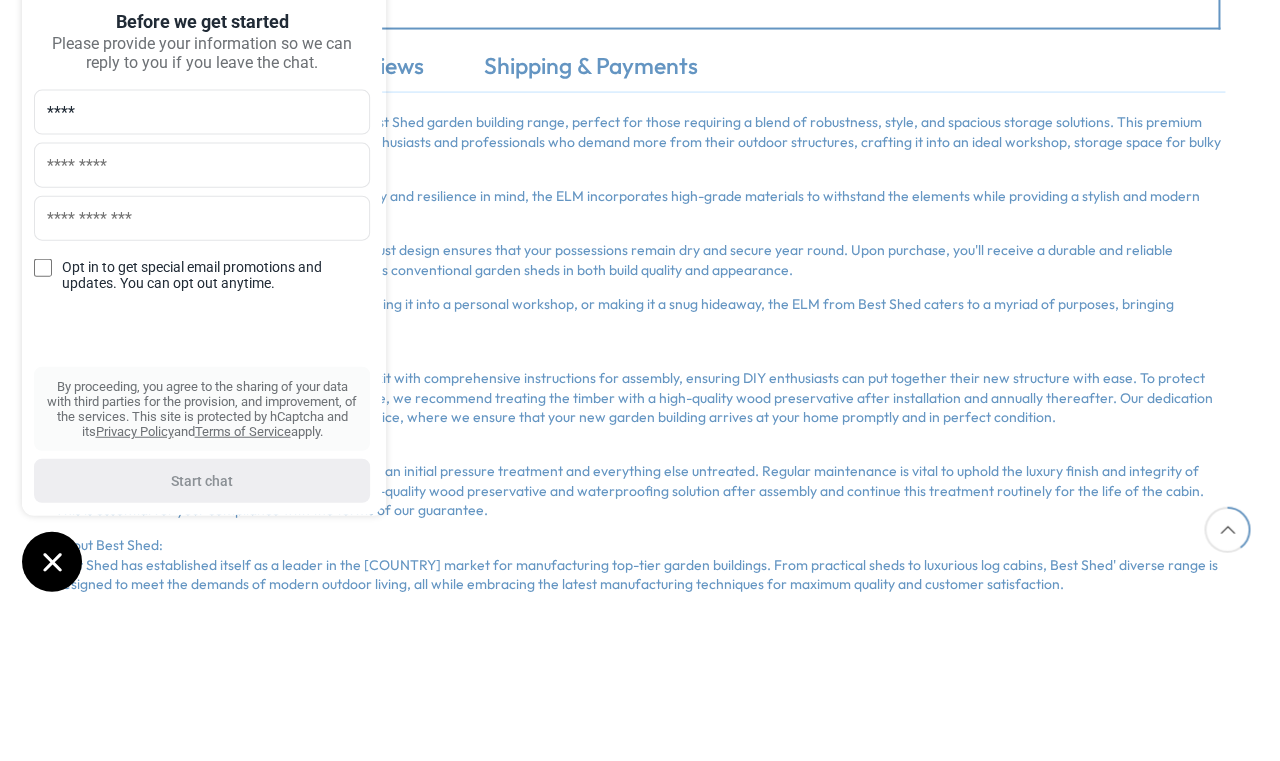 click on "**** Opt in to get special email promotions and updates. You can opt out anytime." at bounding box center [202, 351] 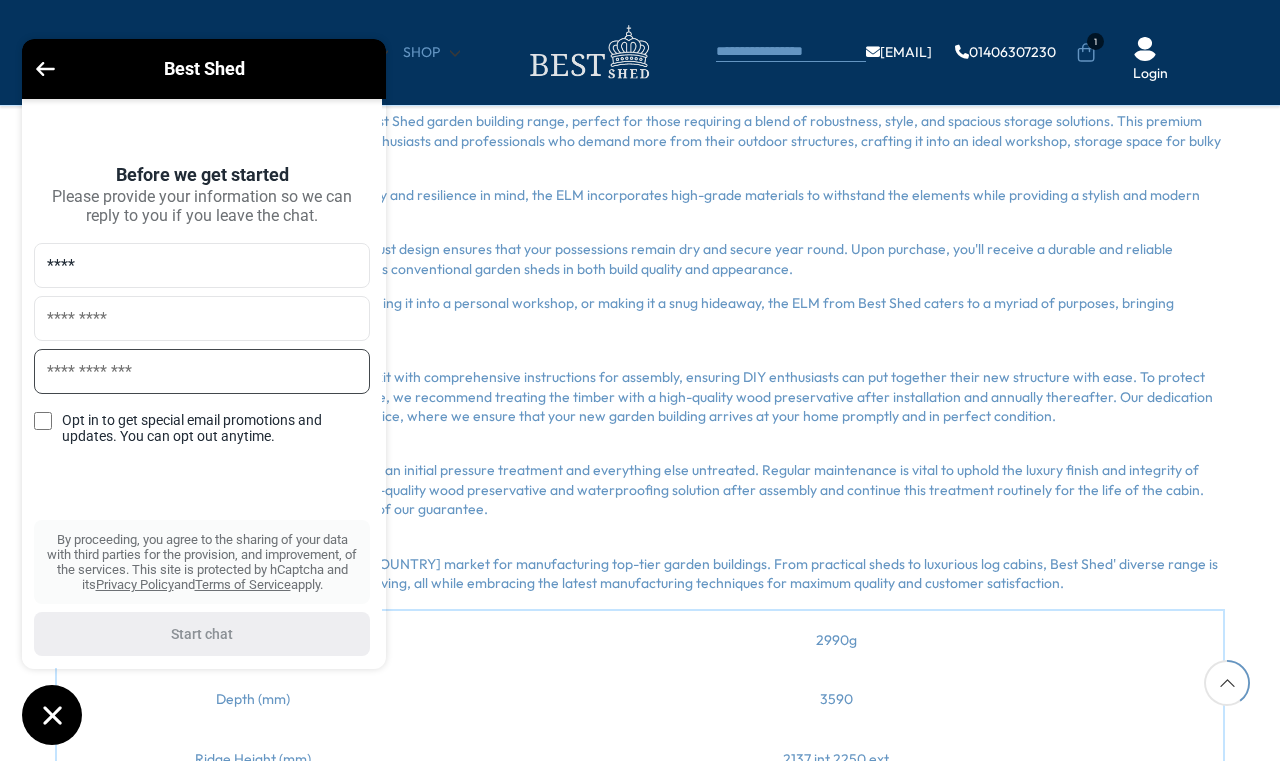 click at bounding box center [202, 371] 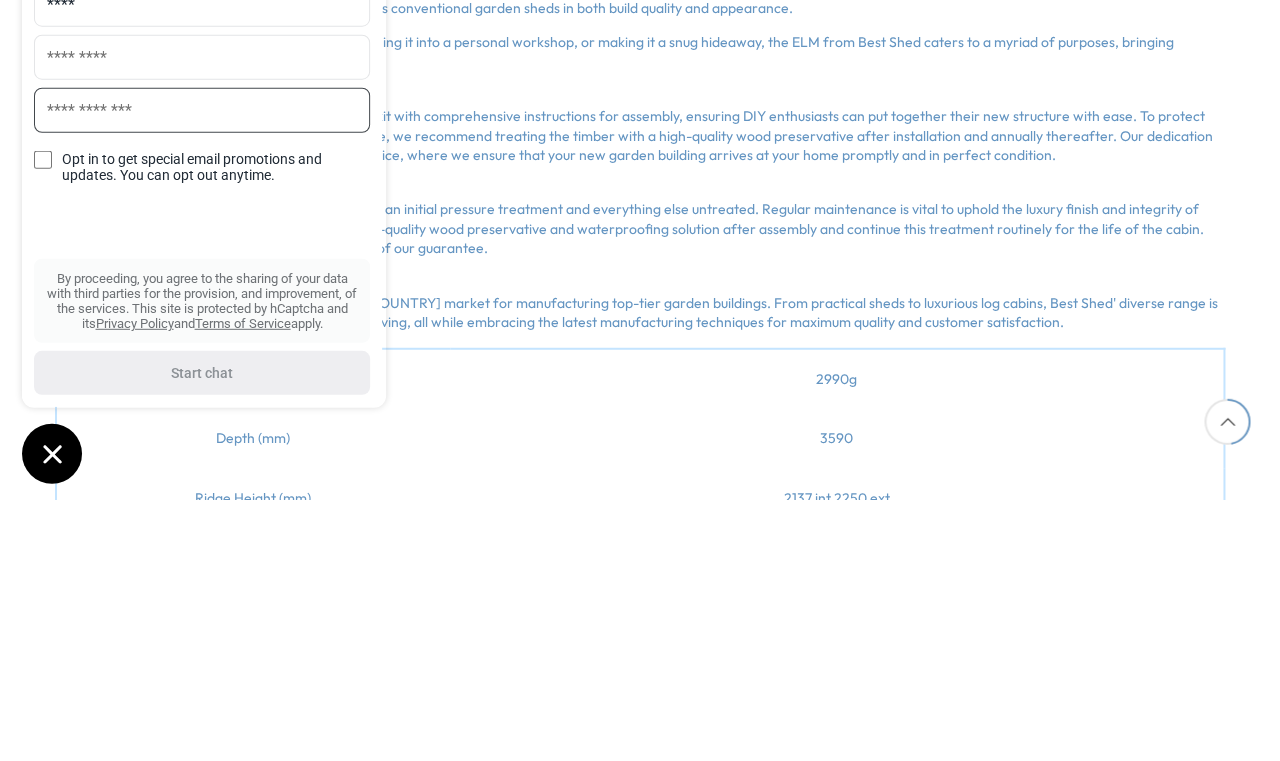 type on "**********" 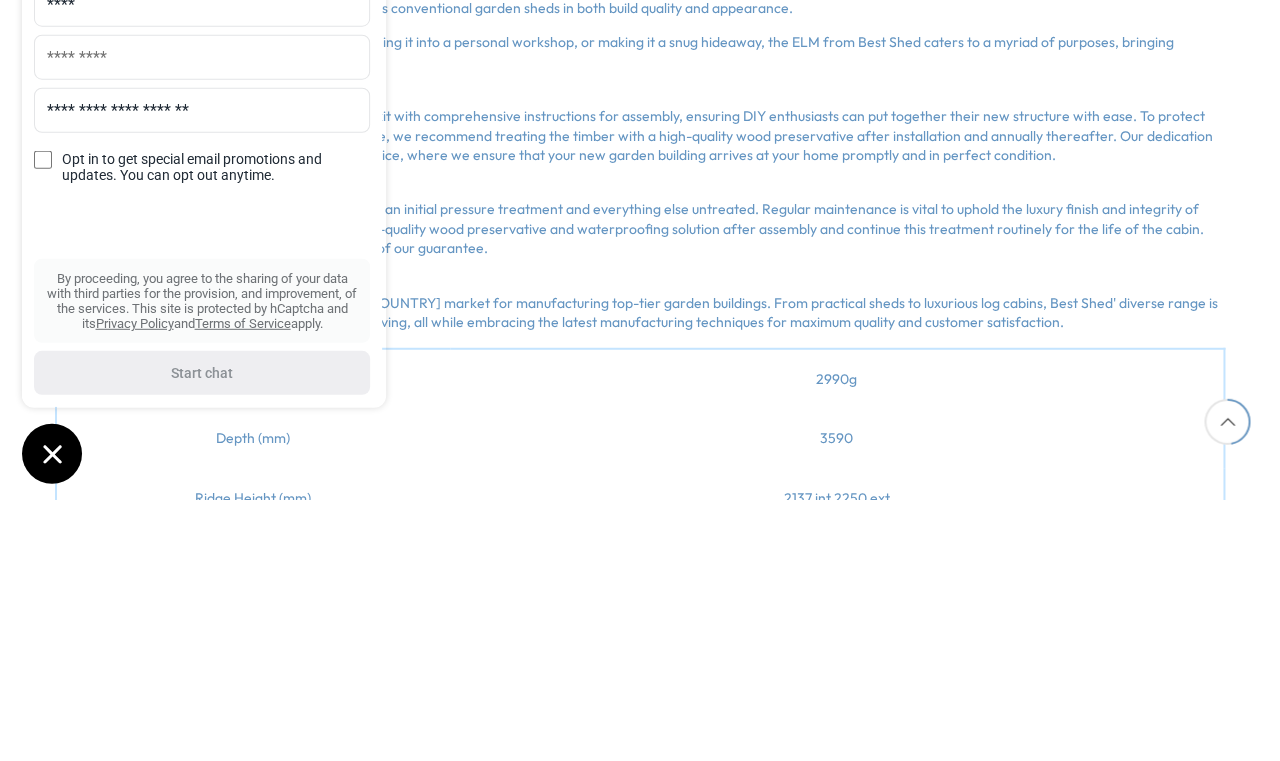 scroll, scrollTop: 1678, scrollLeft: 0, axis: vertical 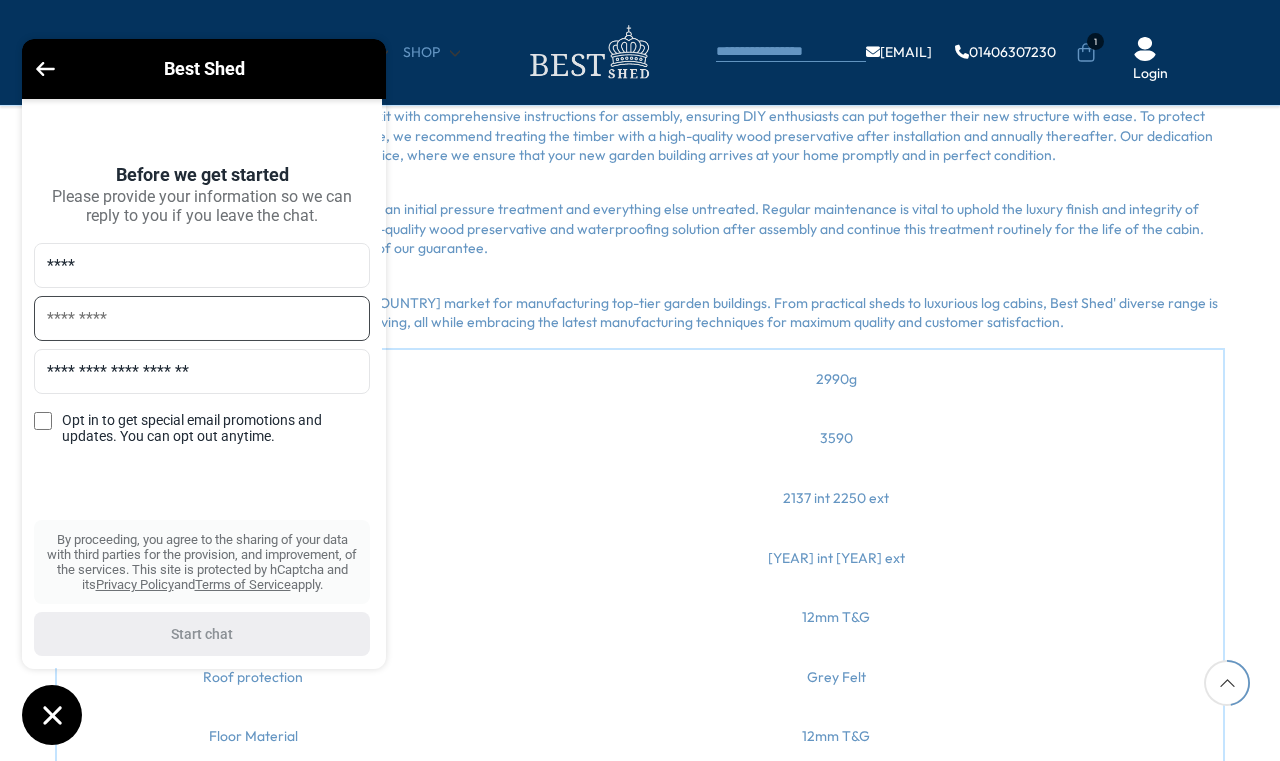 click at bounding box center (202, 318) 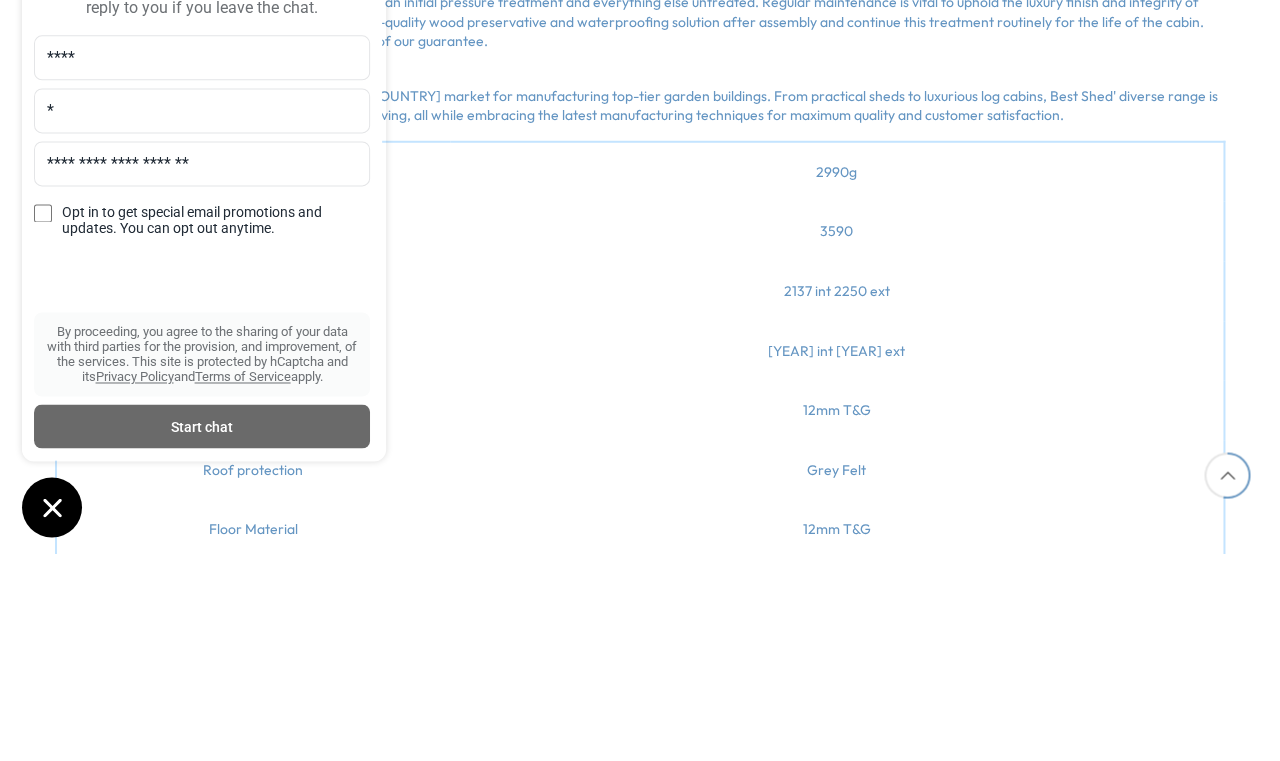 scroll, scrollTop: 1886, scrollLeft: 0, axis: vertical 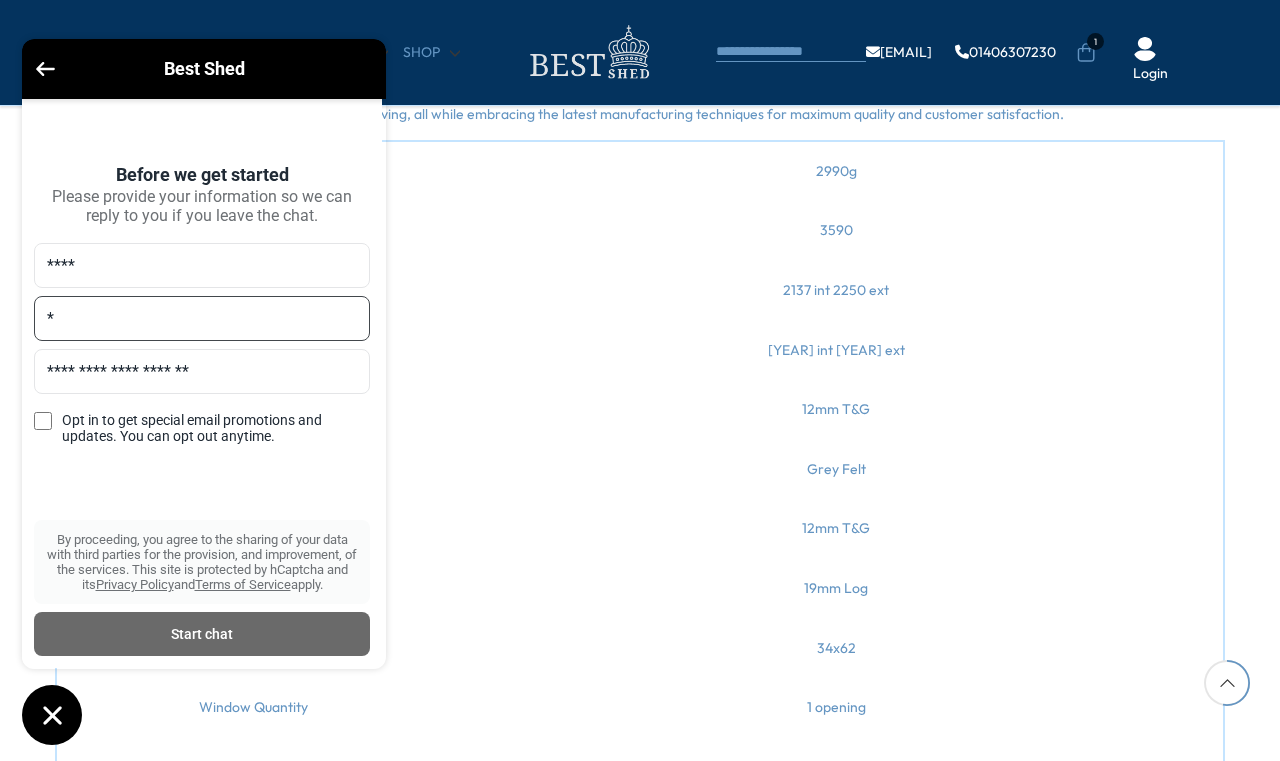 type on "*" 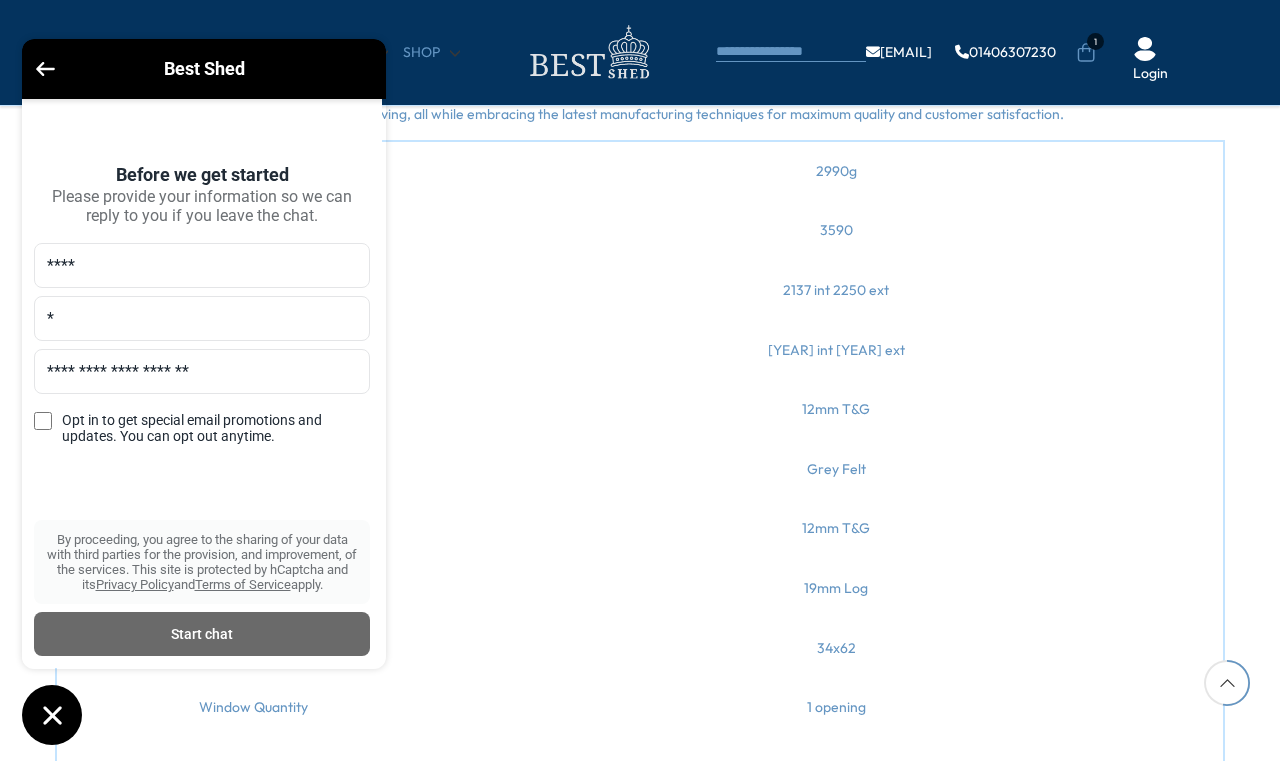 click on "Start chat" at bounding box center [202, 634] 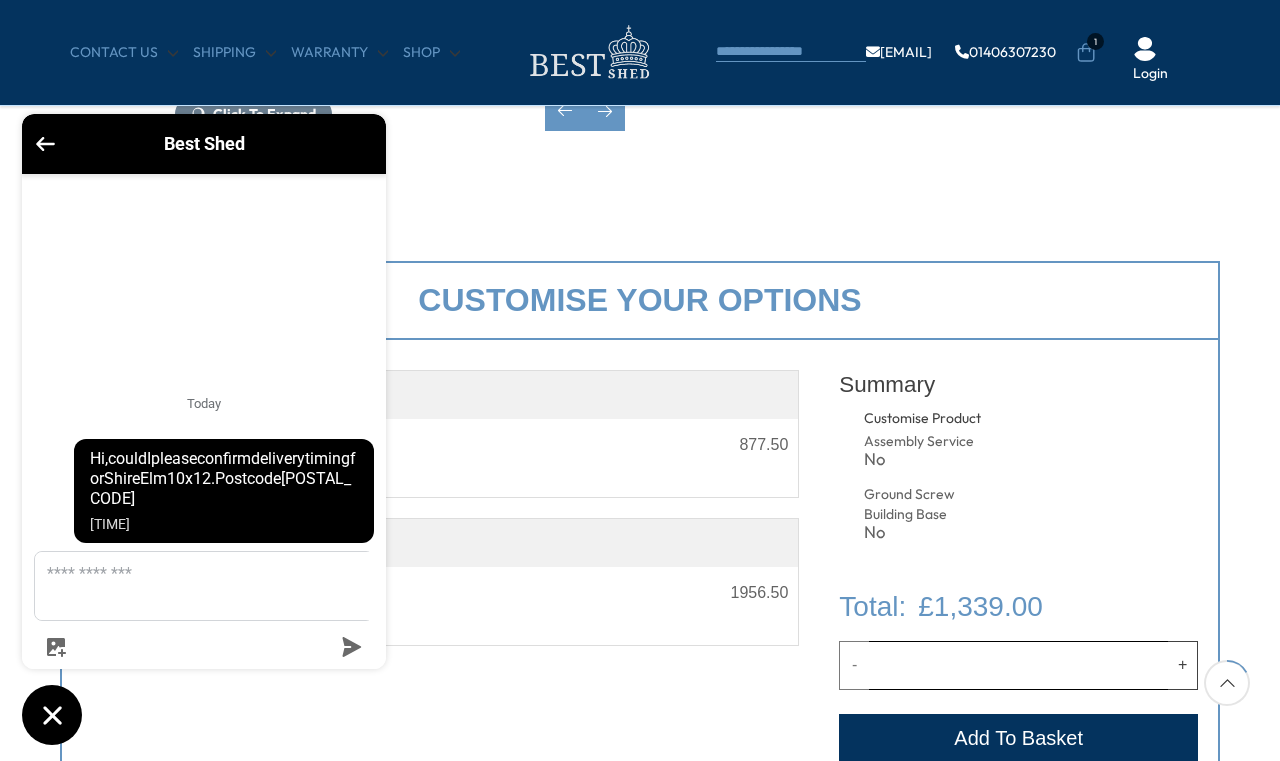 scroll, scrollTop: 605, scrollLeft: 0, axis: vertical 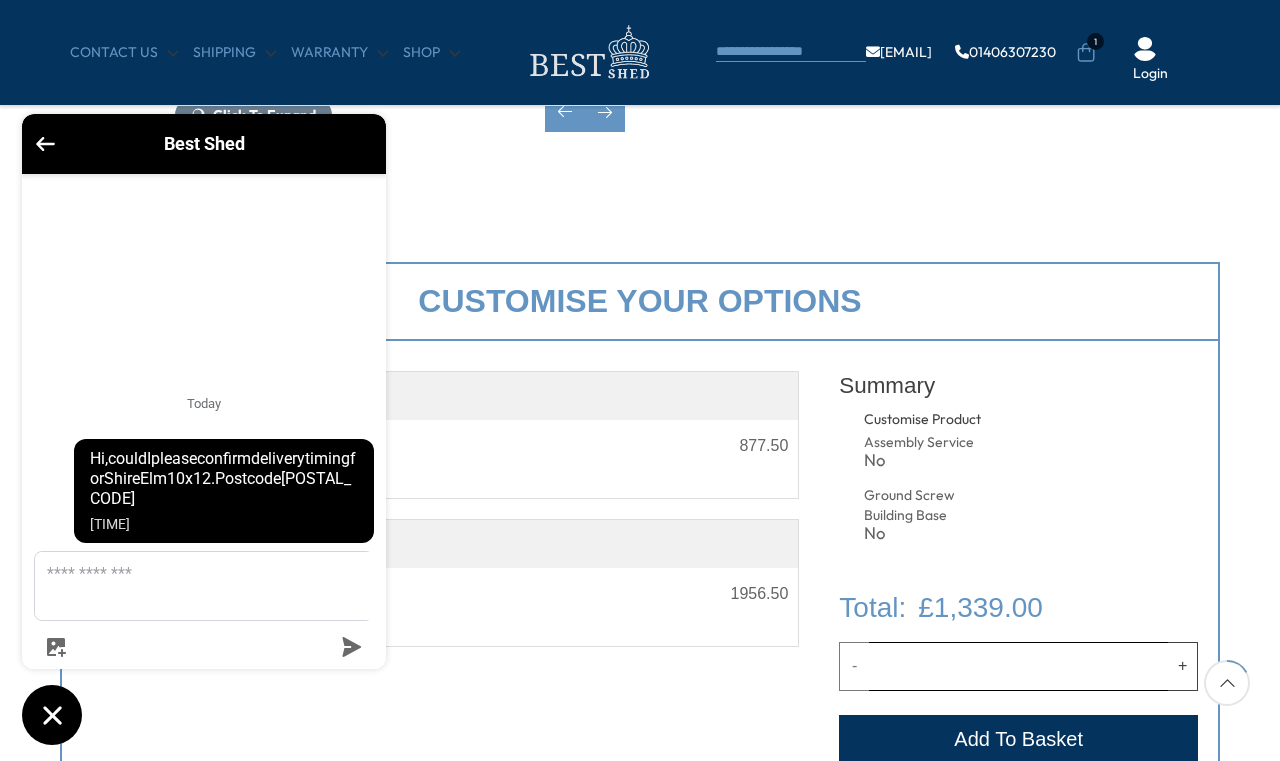 click on "Best Shed" at bounding box center [204, 144] 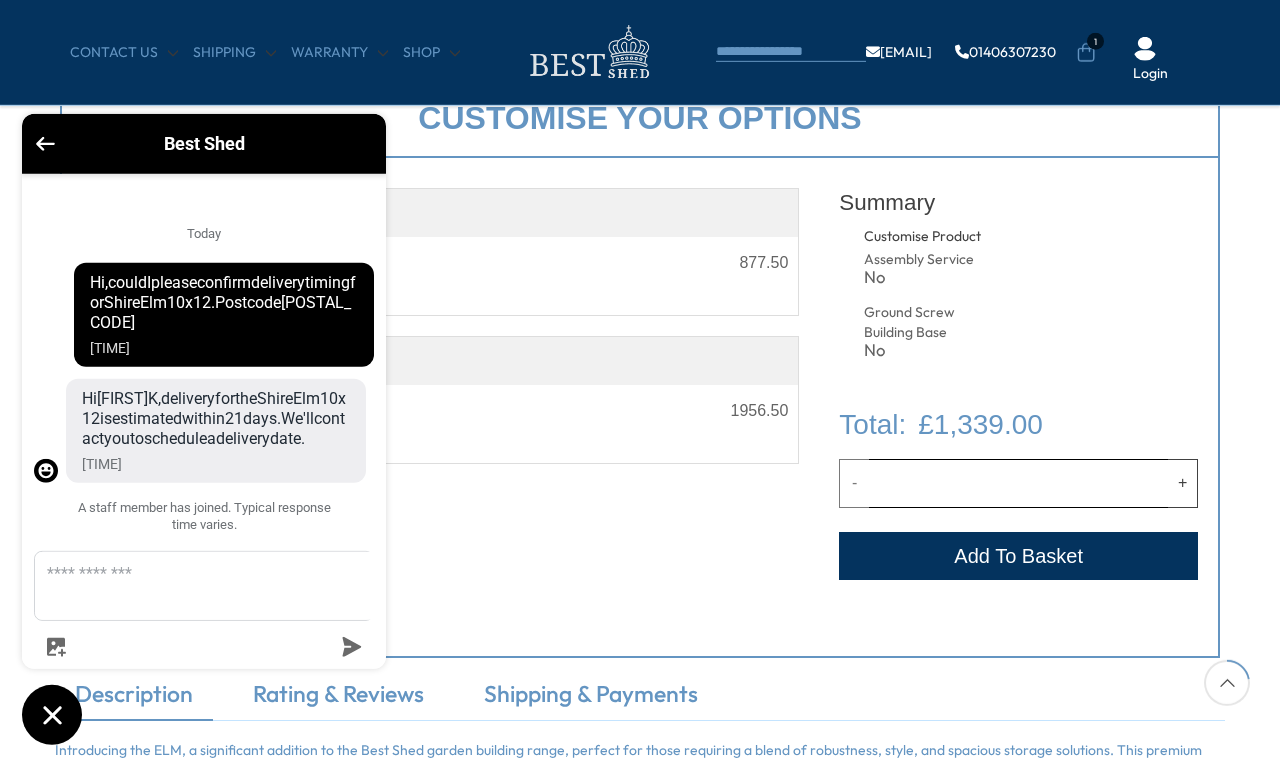 scroll, scrollTop: 789, scrollLeft: 0, axis: vertical 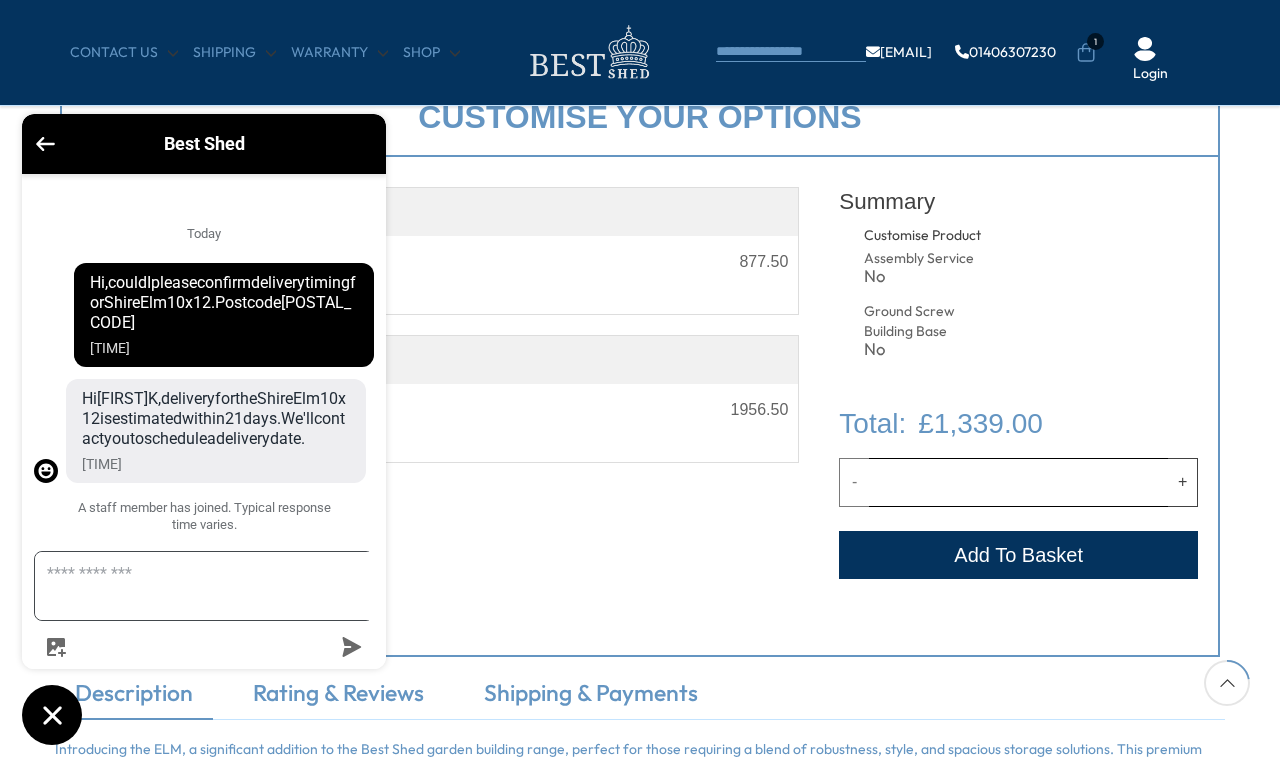 click at bounding box center (216, 586) 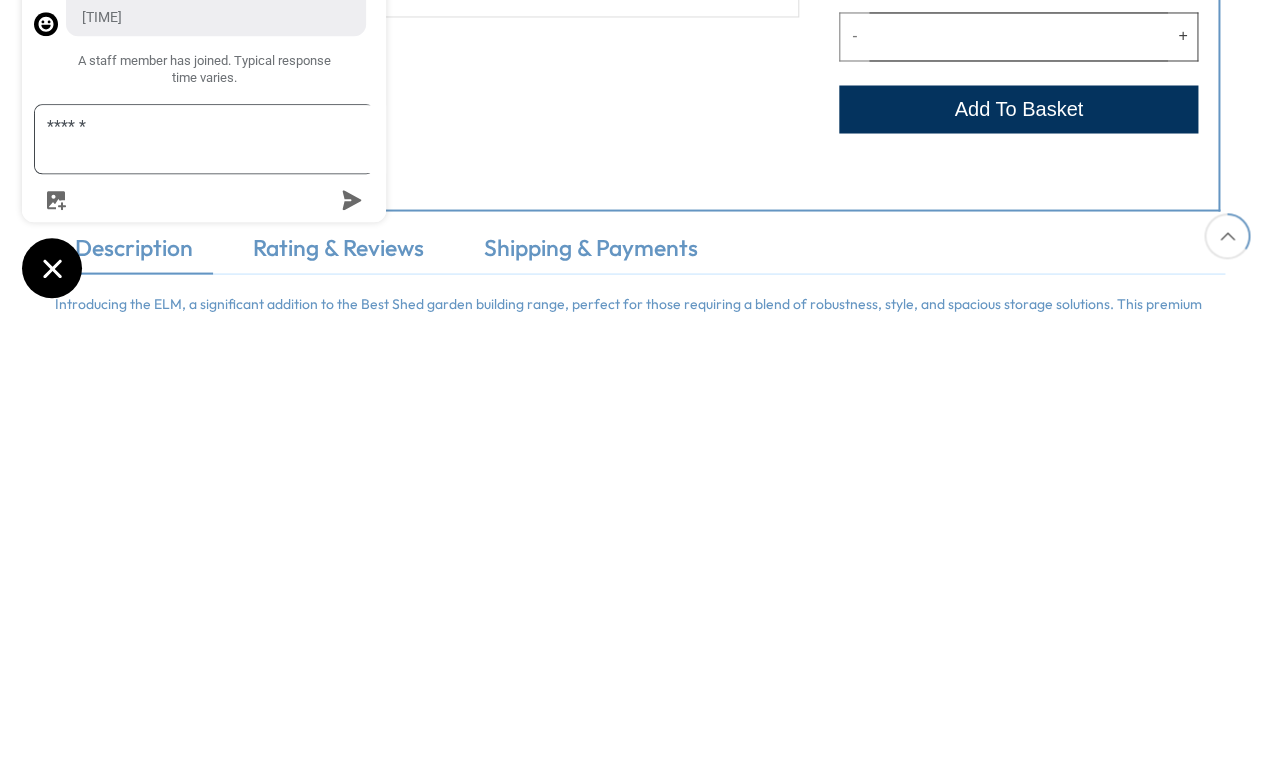 type on "******" 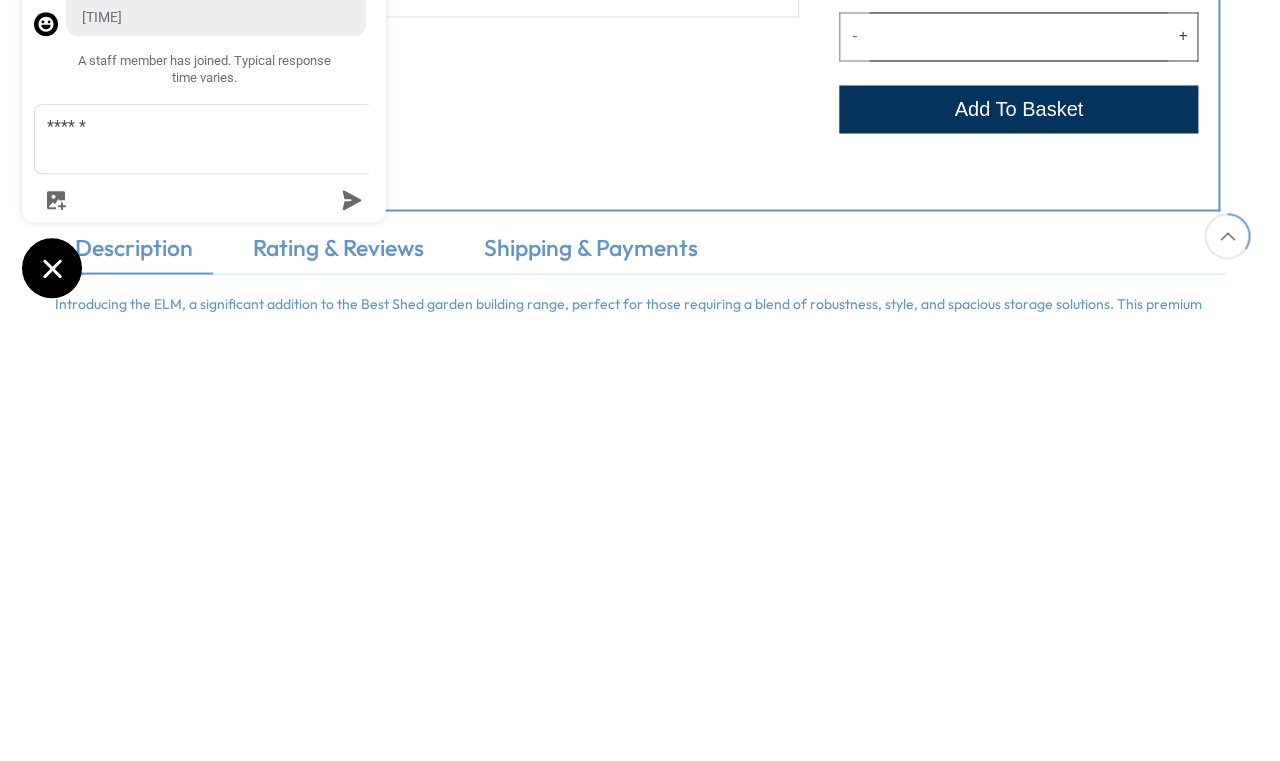 click on "******" at bounding box center (204, 606) 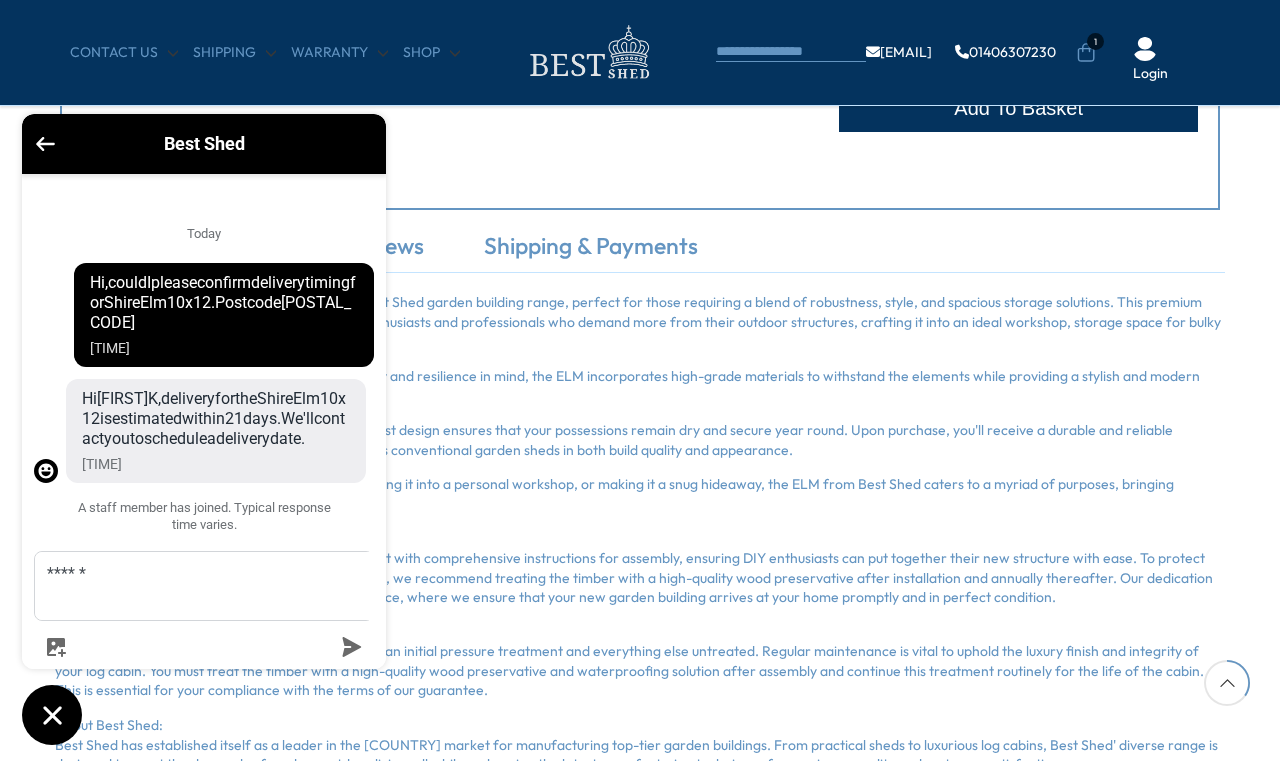 click at bounding box center (352, 647) 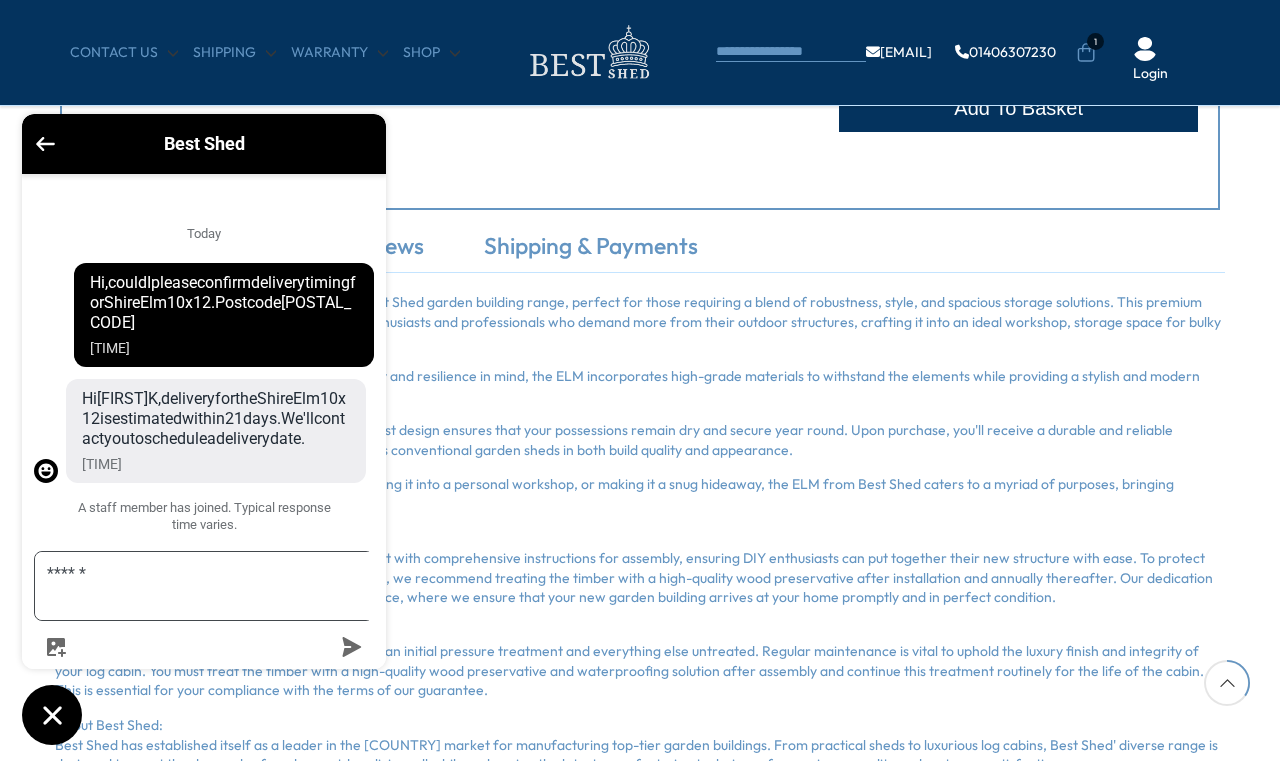 type 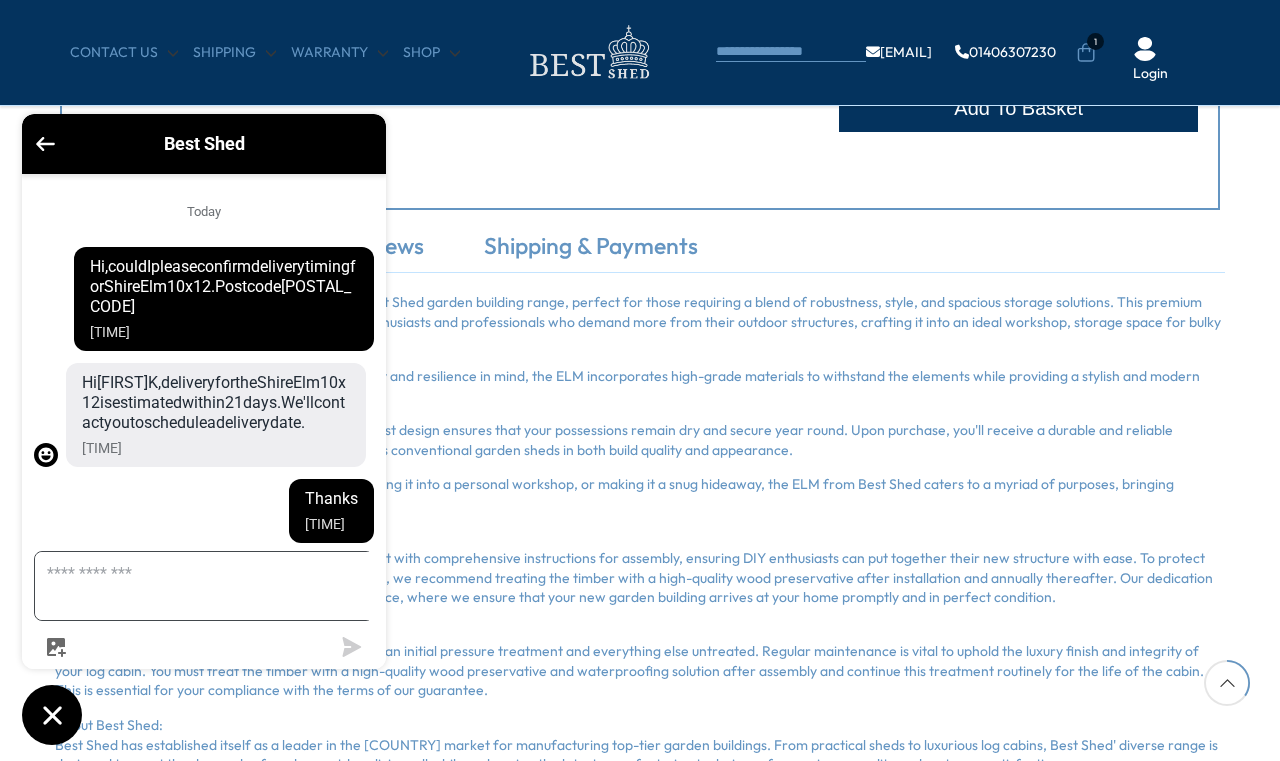 scroll, scrollTop: 1235, scrollLeft: 0, axis: vertical 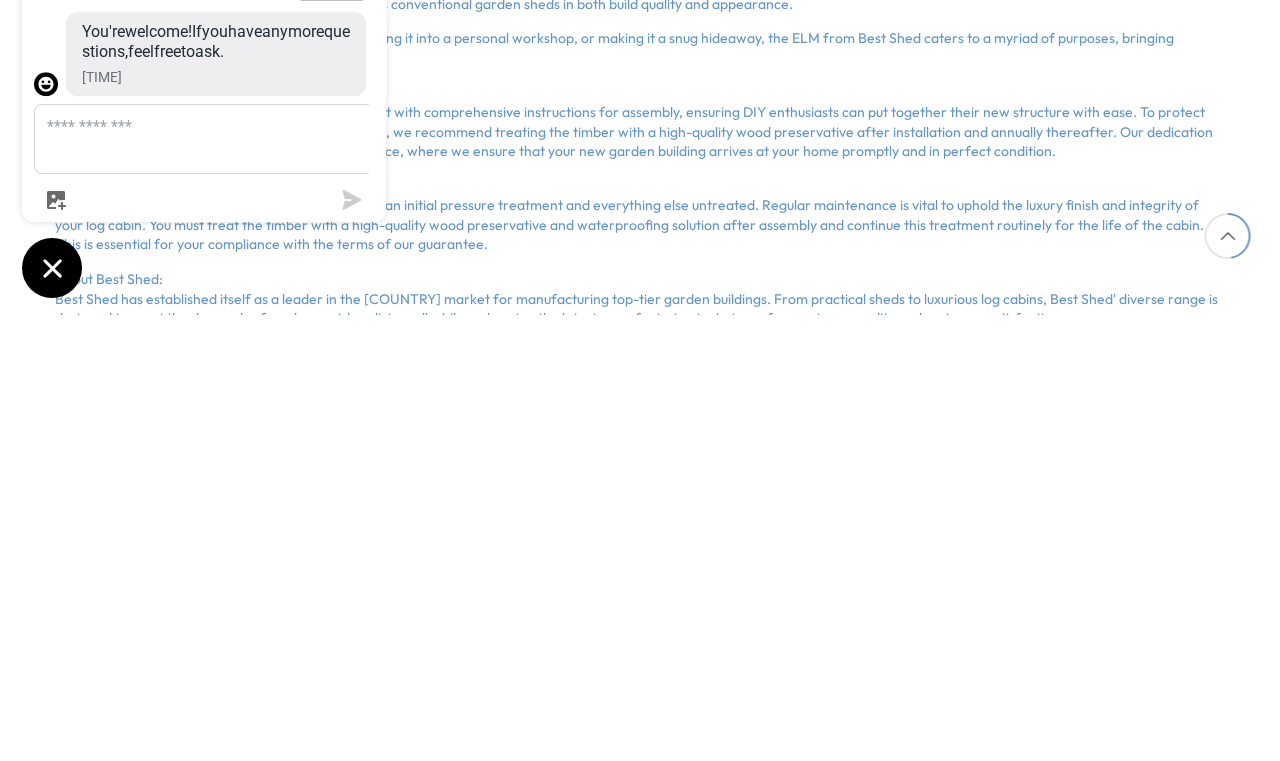 click on "About Your Order: The ELM by Best Shed is delivered as a flat-packed kit with comprehensive instructions for assembly, ensuring DIY enthusiasts can put together their new structure with ease. To protect your investment and maintain the shed's appearance, we recommend treating the timber with a high-quality wood preservative after installation and annually thereafter. Our dedication to customer satisfaction extends to our delivery service, where we ensure that your new garden building arrives at your home promptly and in perfect condition." at bounding box center [640, 569] 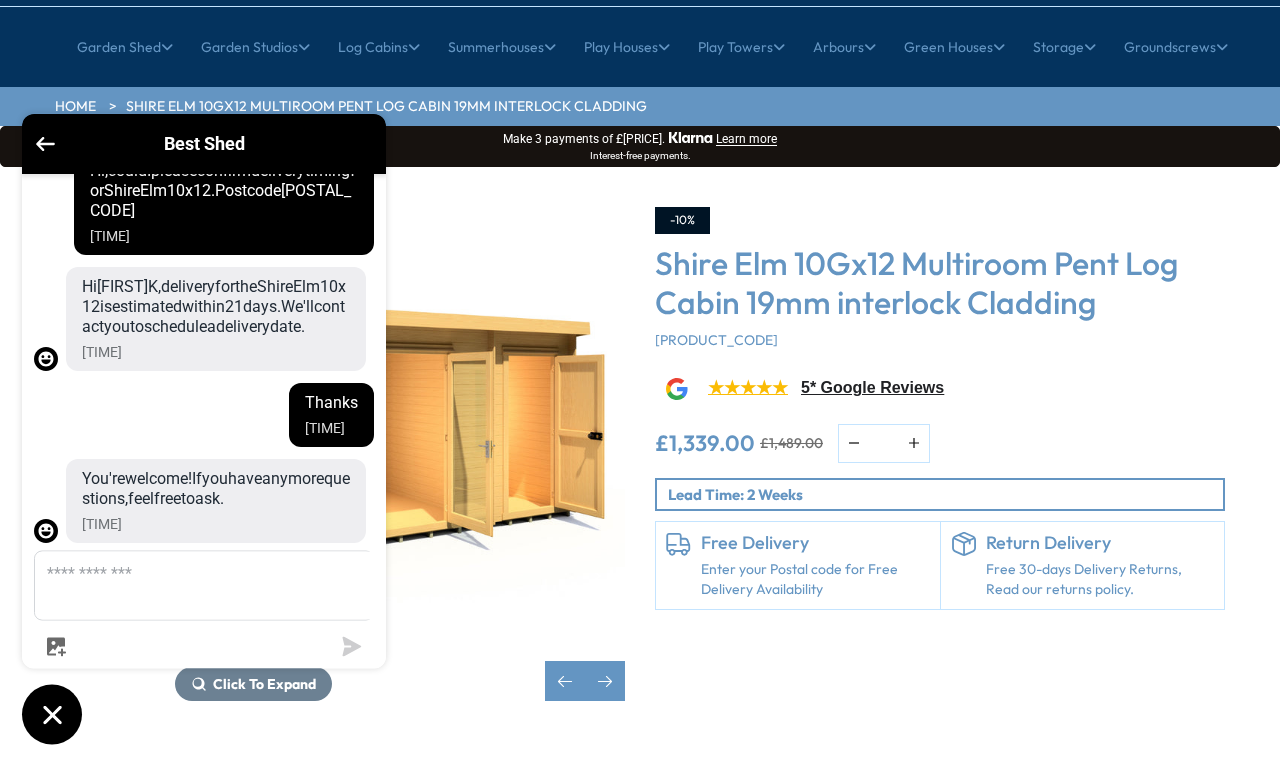 scroll, scrollTop: 0, scrollLeft: 0, axis: both 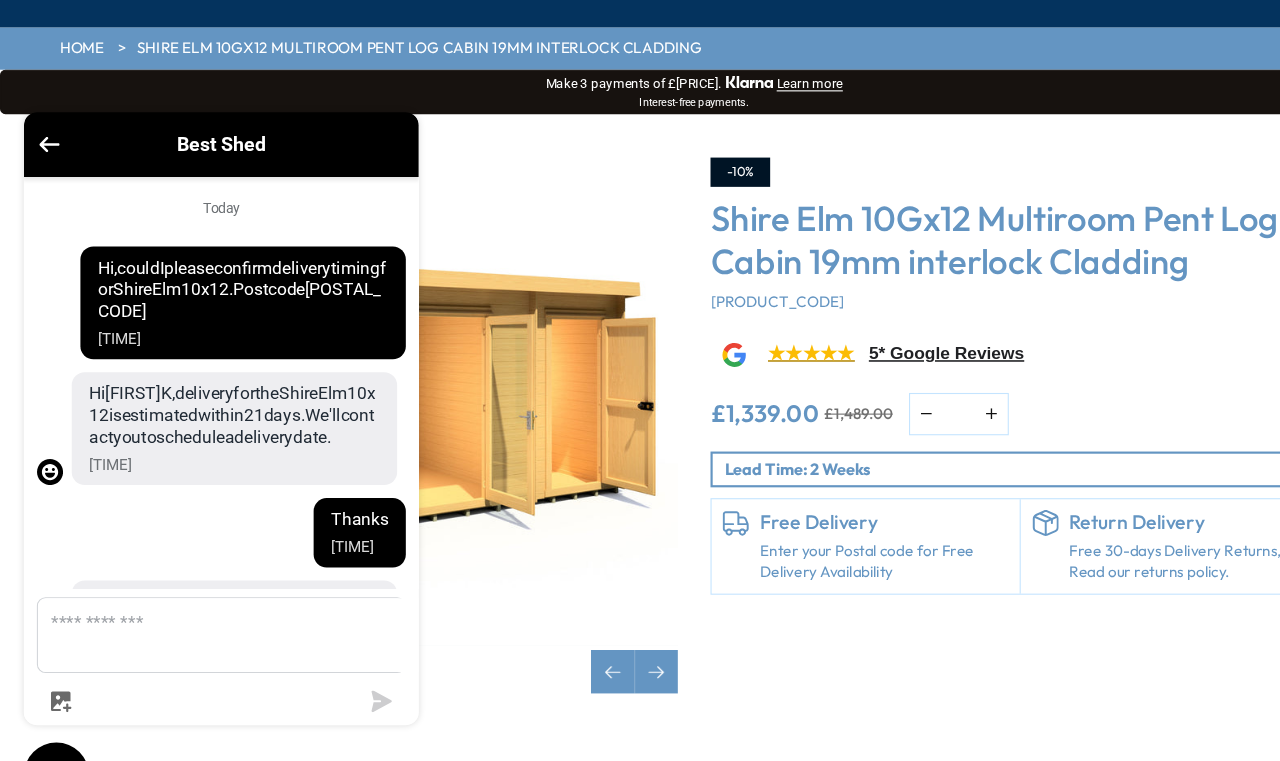 click on "Enter your Postal code for Free Delivery Availability" at bounding box center [815, 518] 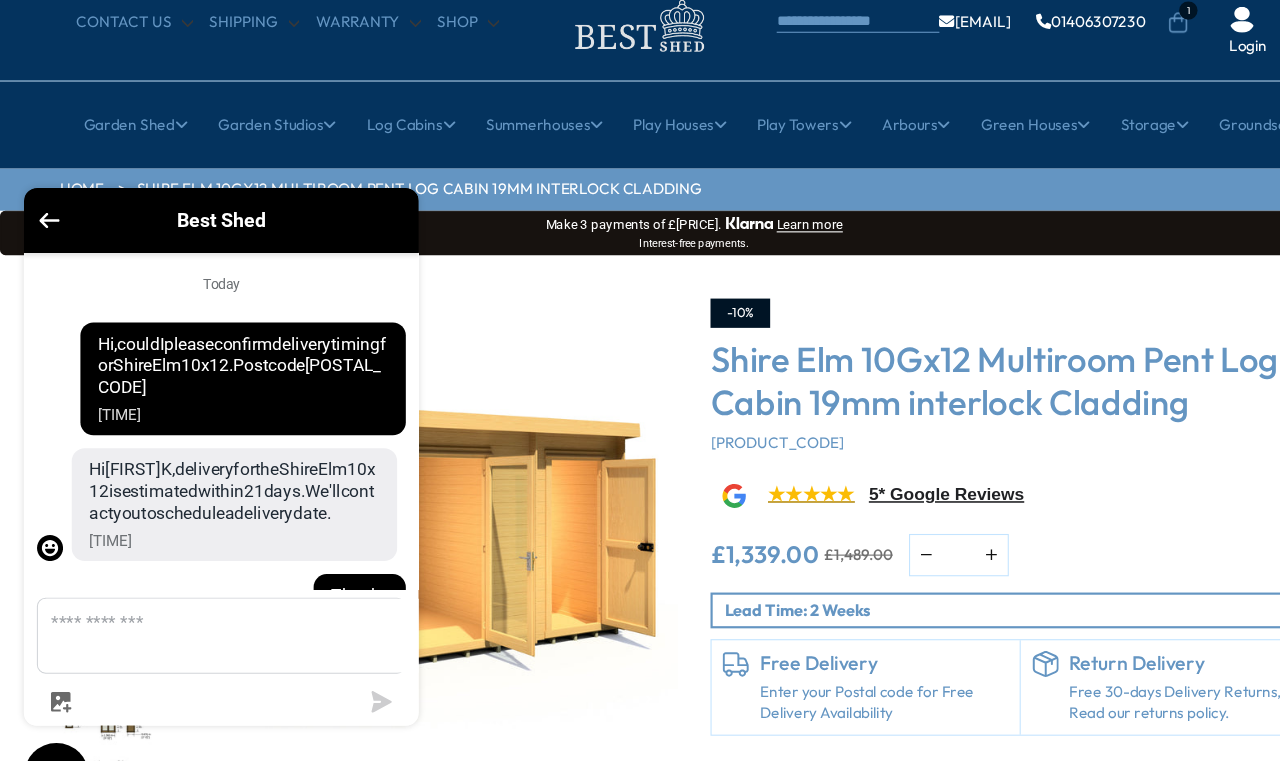 scroll, scrollTop: 92, scrollLeft: 0, axis: vertical 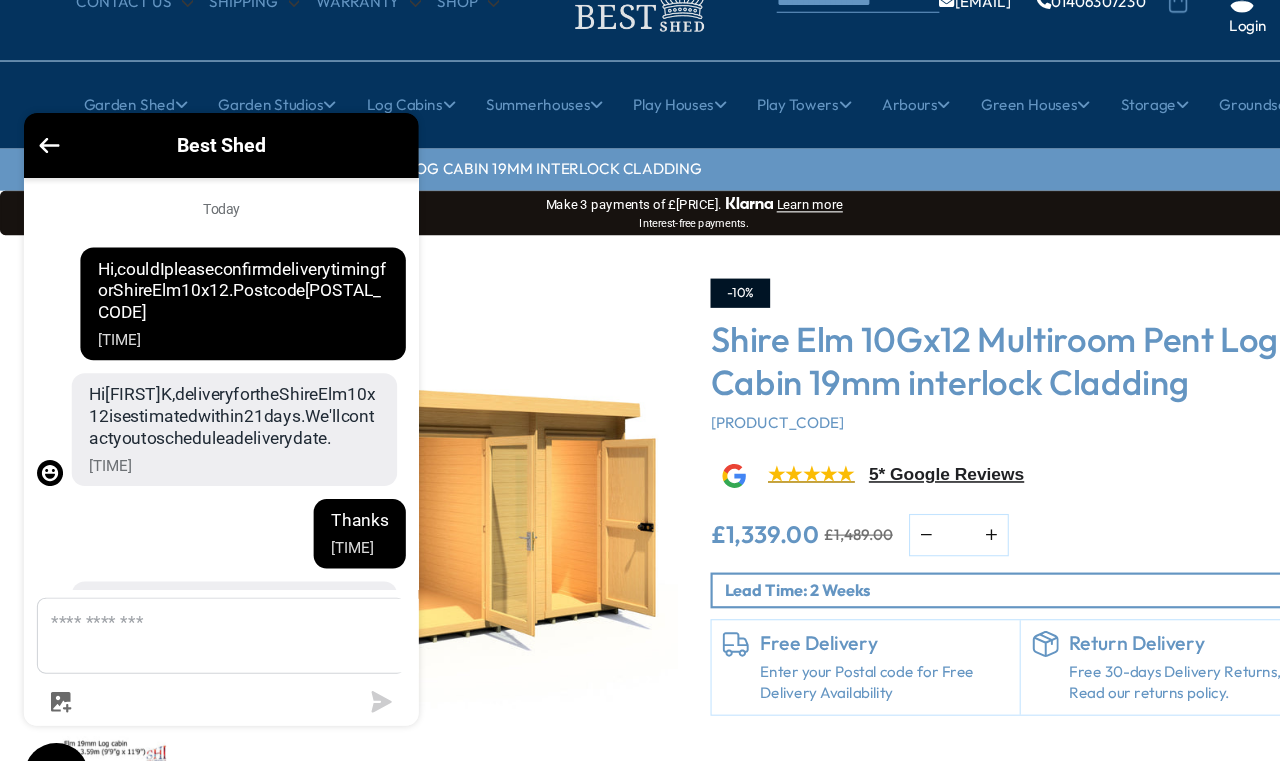 click on "Lead Time: 2 Weeks" at bounding box center [940, 544] 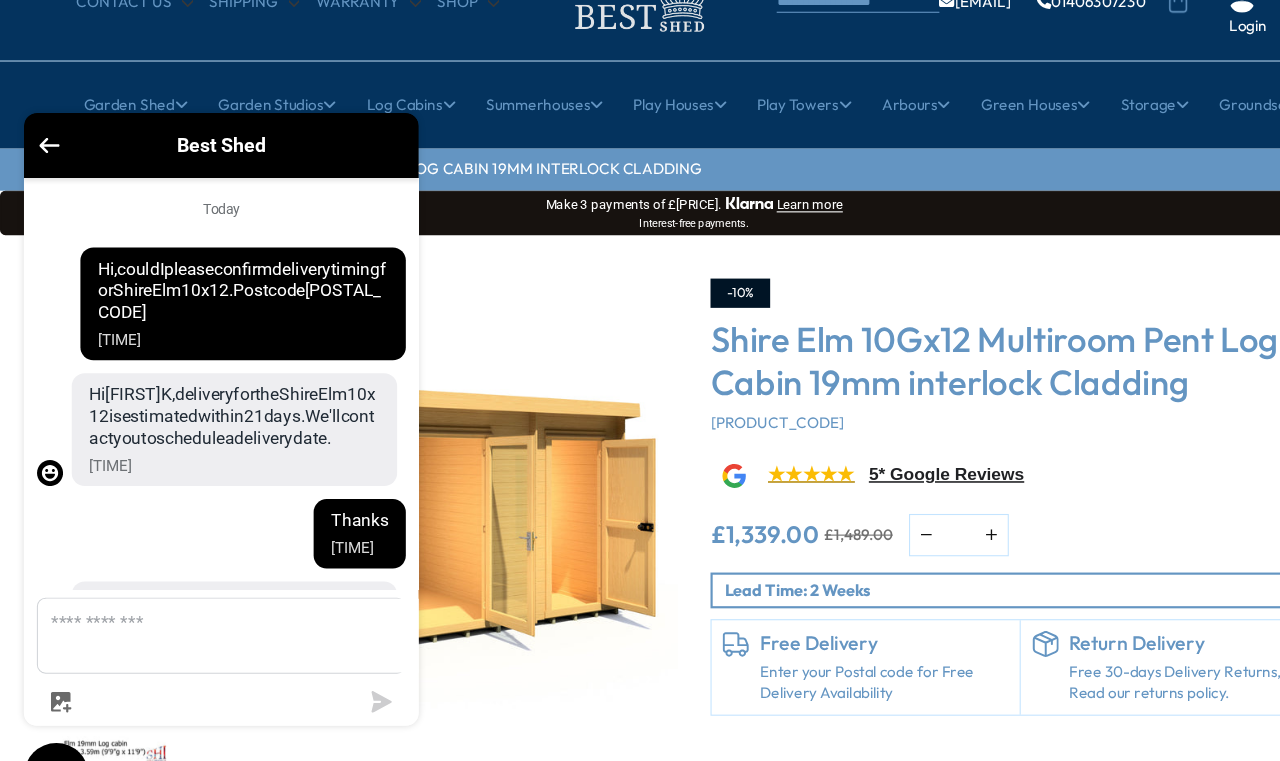 click on "£1,339.00
£1,489.00
*
Notify me" at bounding box center [940, 493] 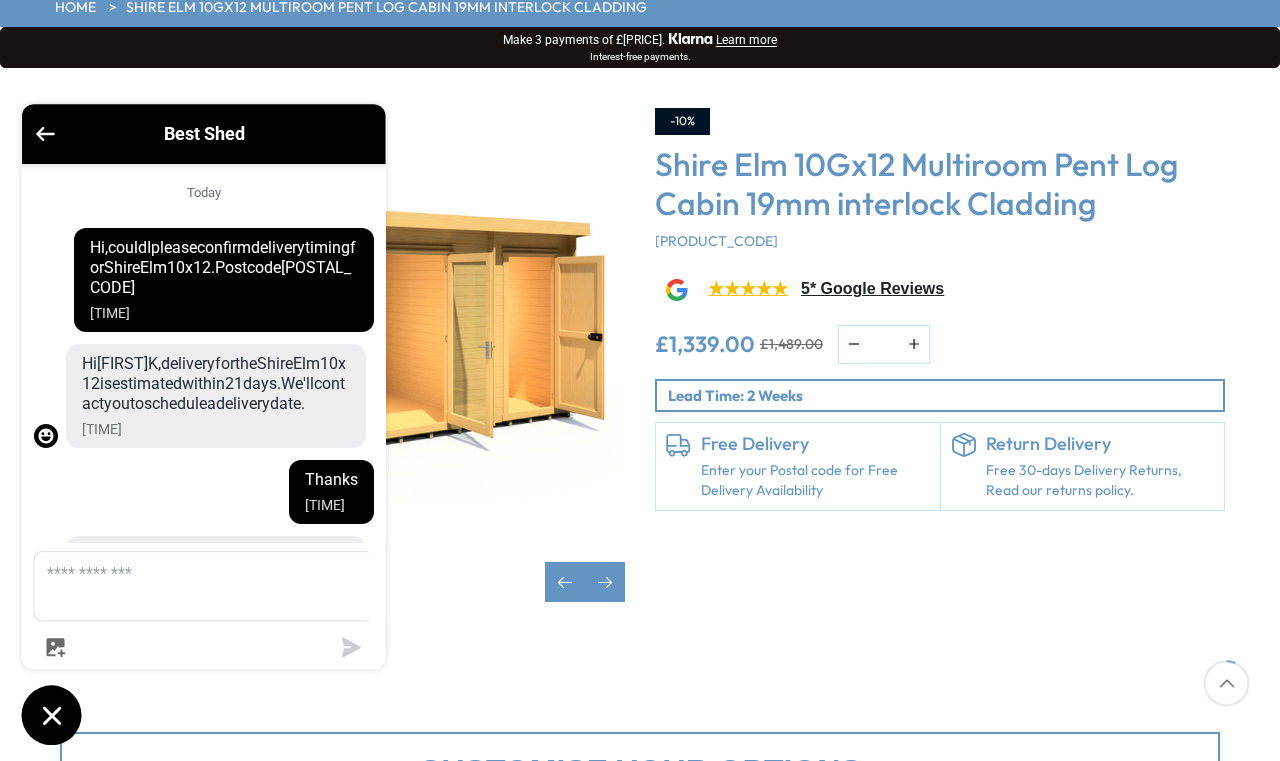 scroll, scrollTop: 241, scrollLeft: 1, axis: both 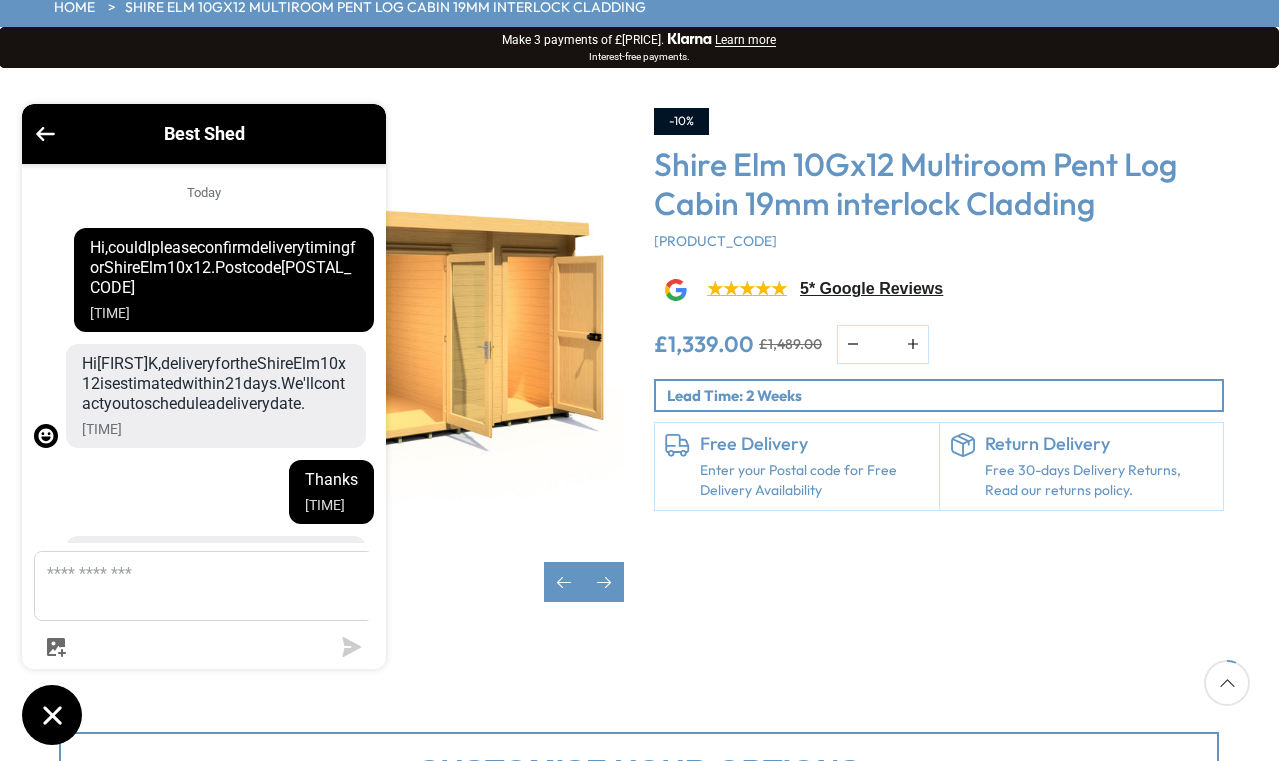 click on "Free 30-days Delivery Returns, Read our returns policy." at bounding box center (1099, 480) 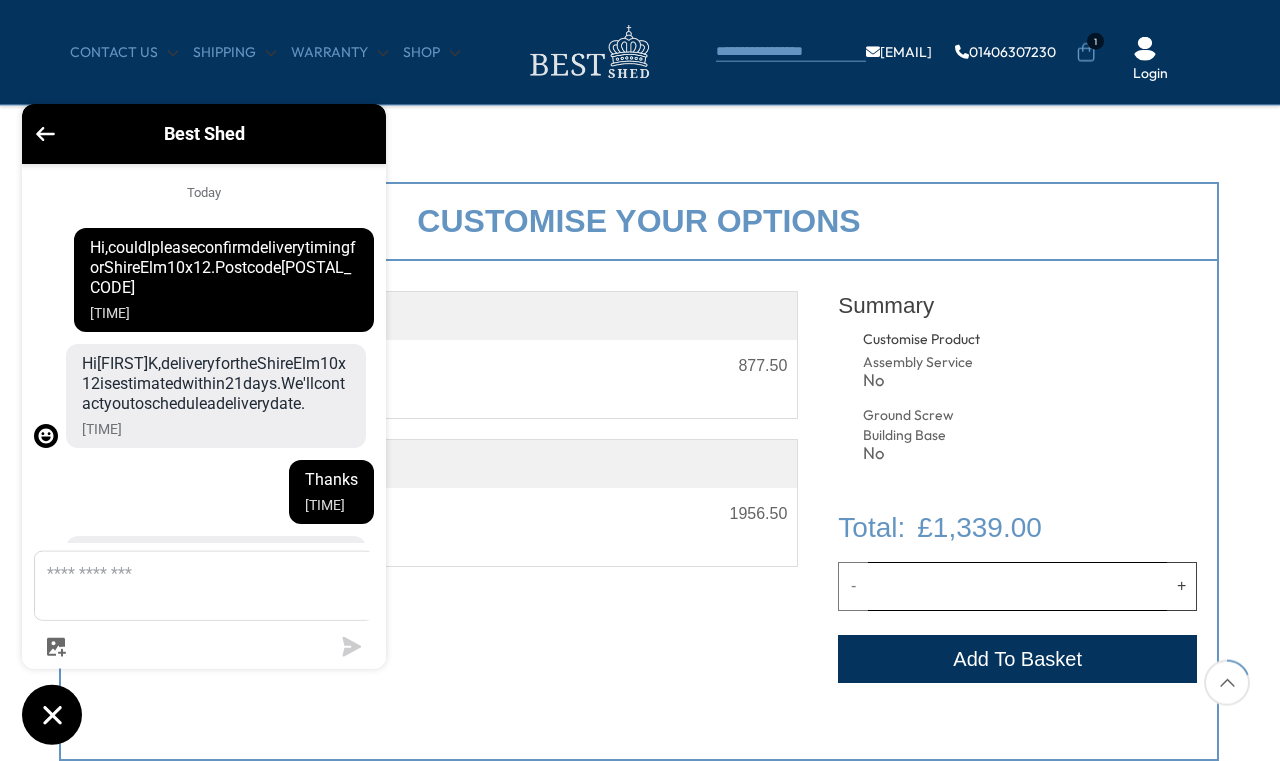 scroll, scrollTop: 686, scrollLeft: 0, axis: vertical 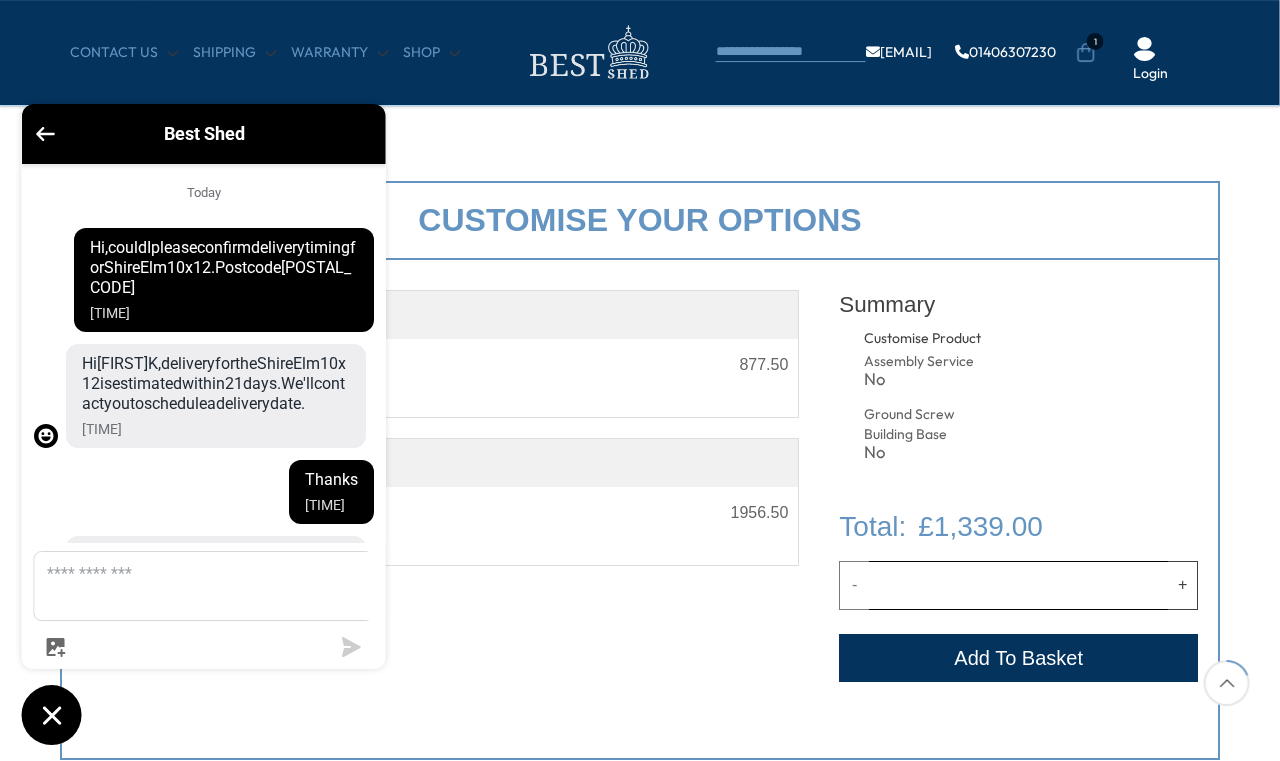 click on "Add to Cart" at bounding box center [1018, 658] 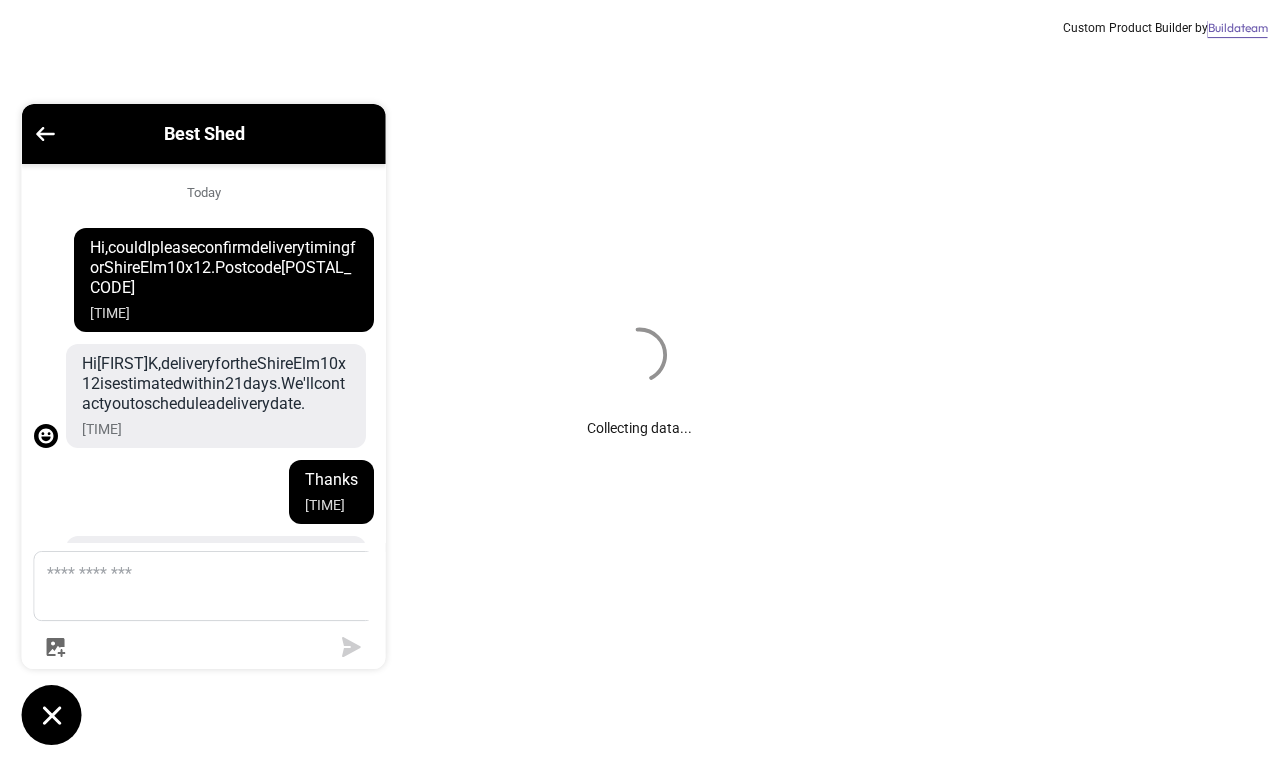 scroll, scrollTop: 686, scrollLeft: 1, axis: both 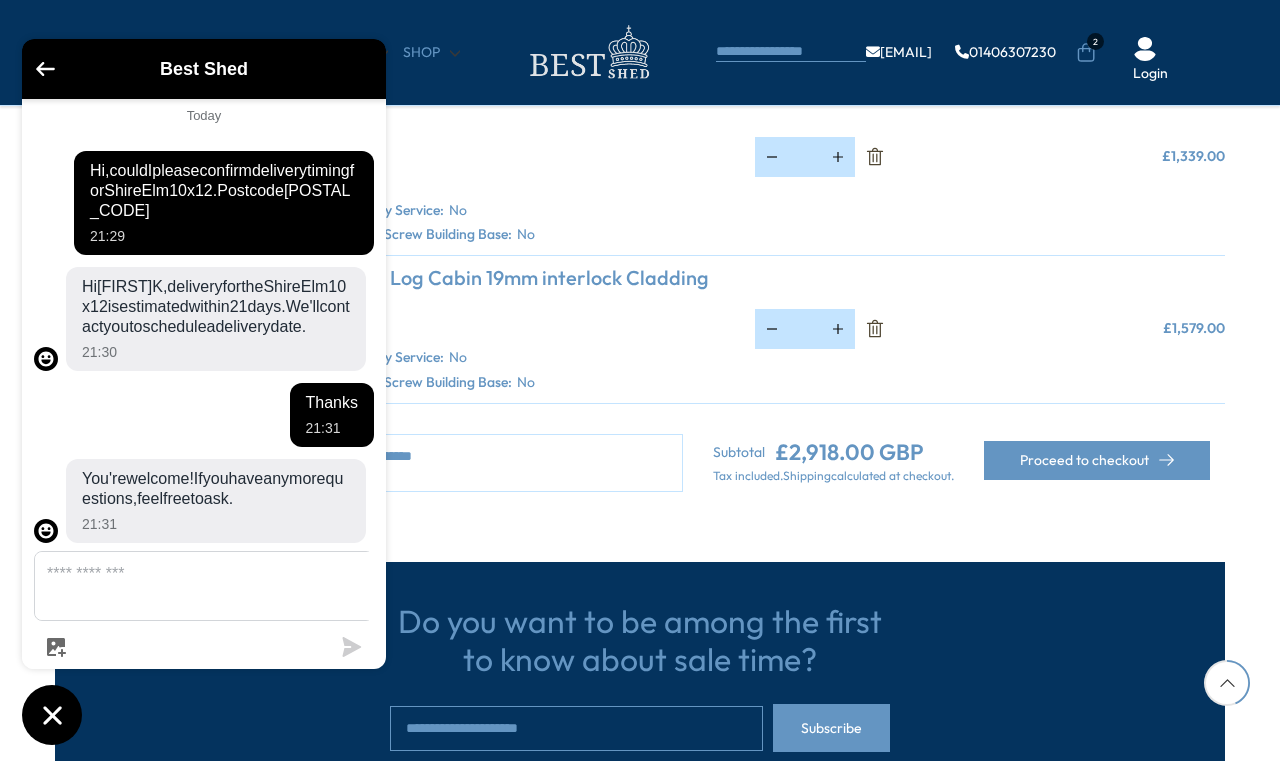 click 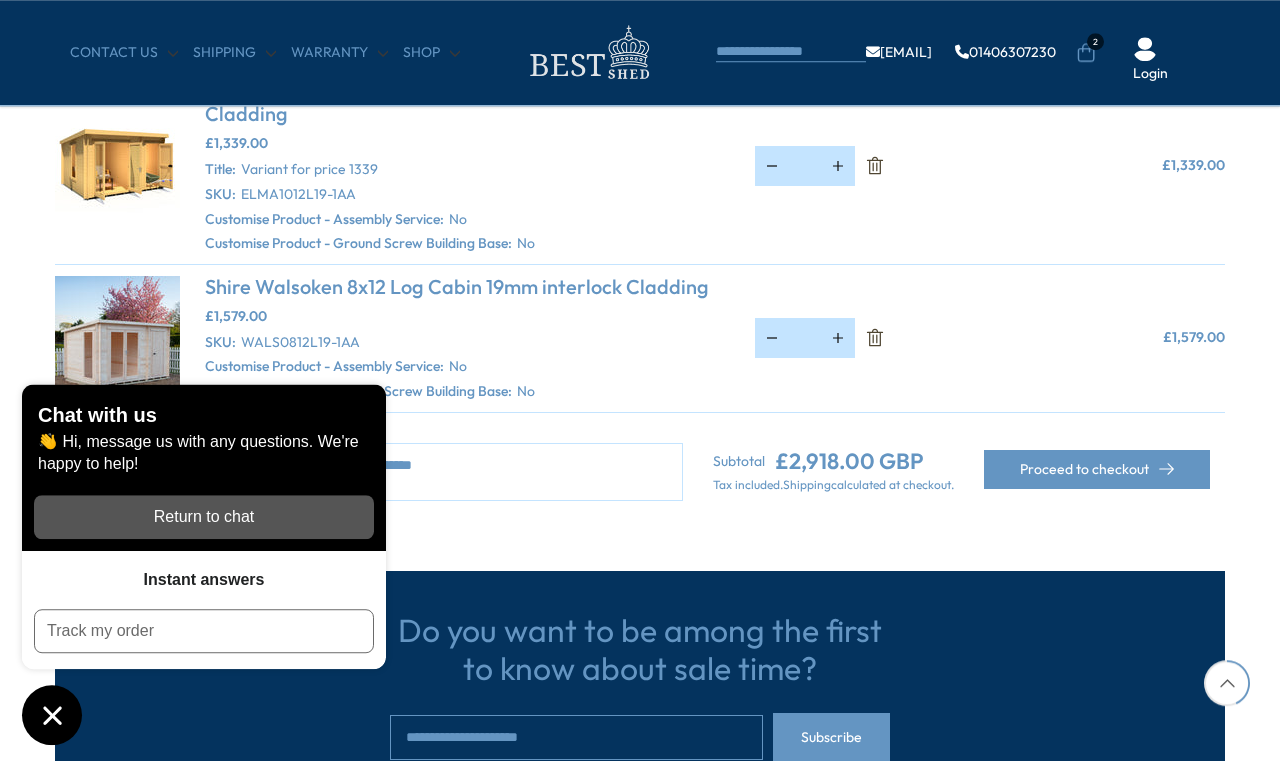 scroll, scrollTop: 401, scrollLeft: 0, axis: vertical 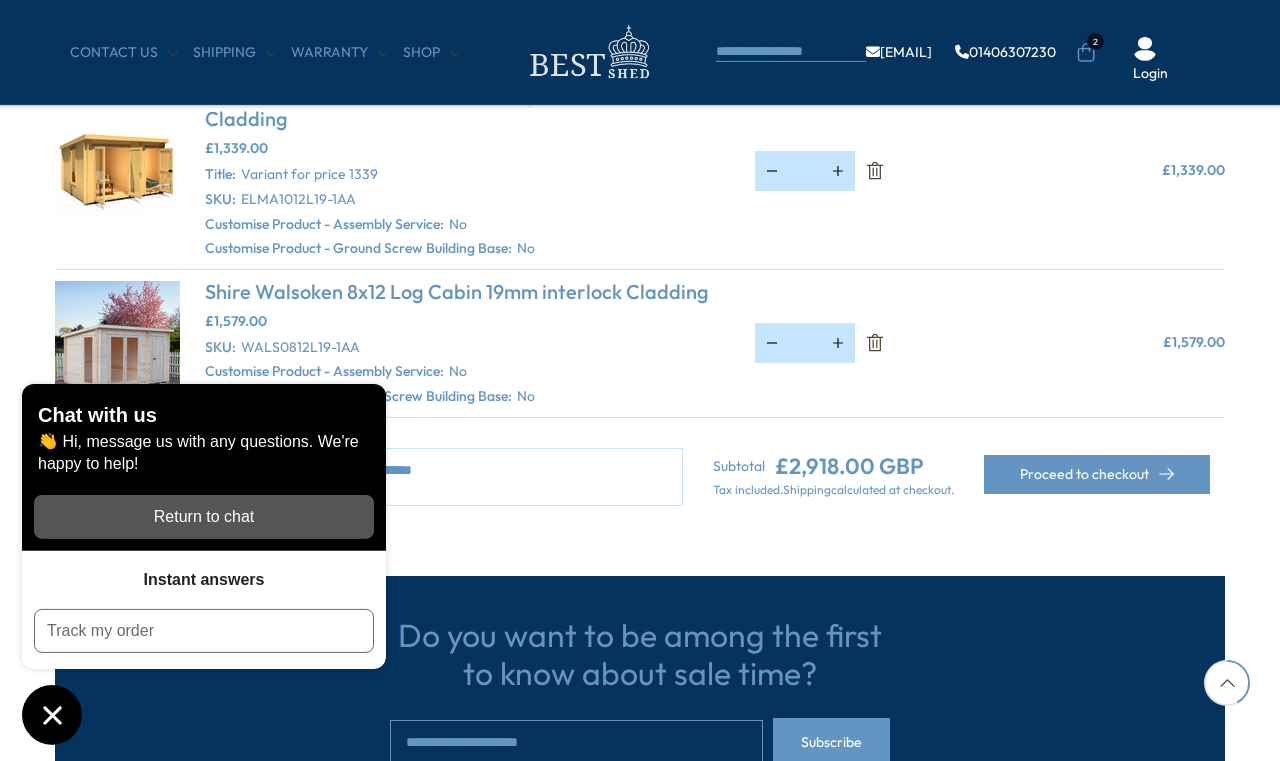 click 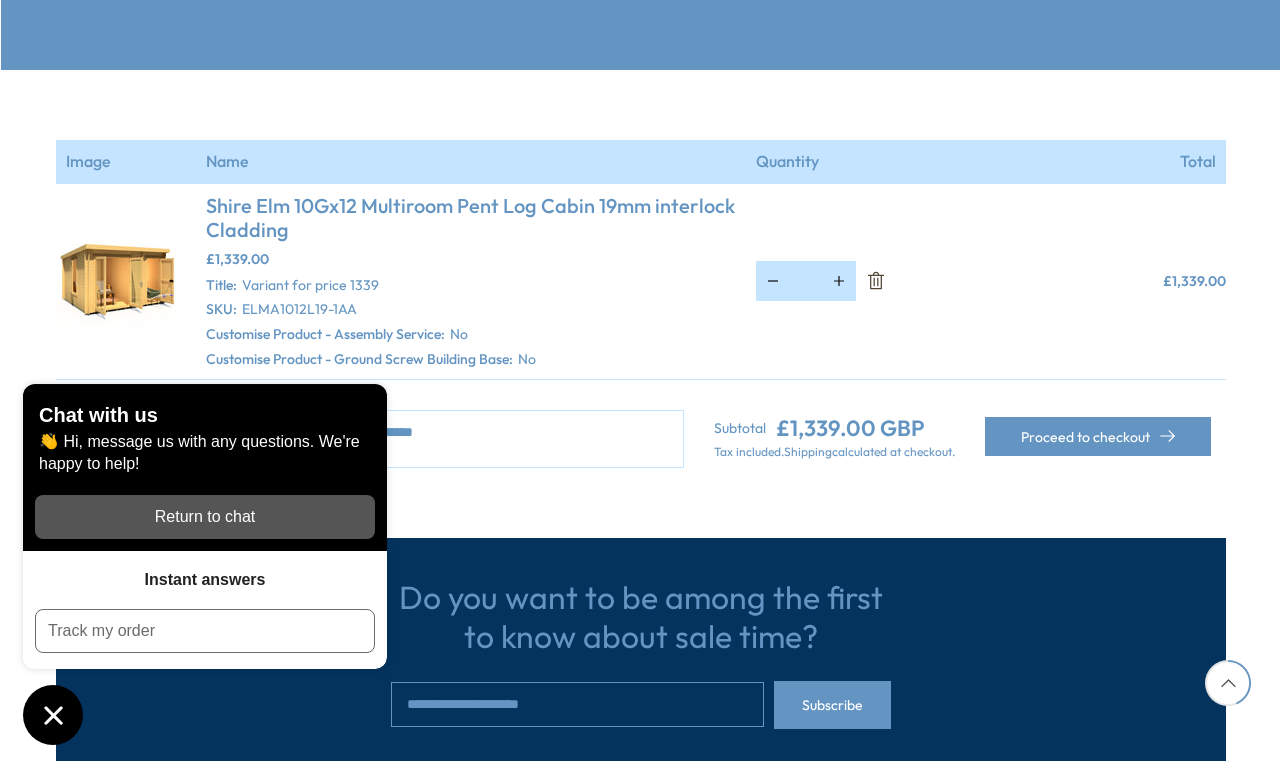 scroll, scrollTop: 401, scrollLeft: 0, axis: vertical 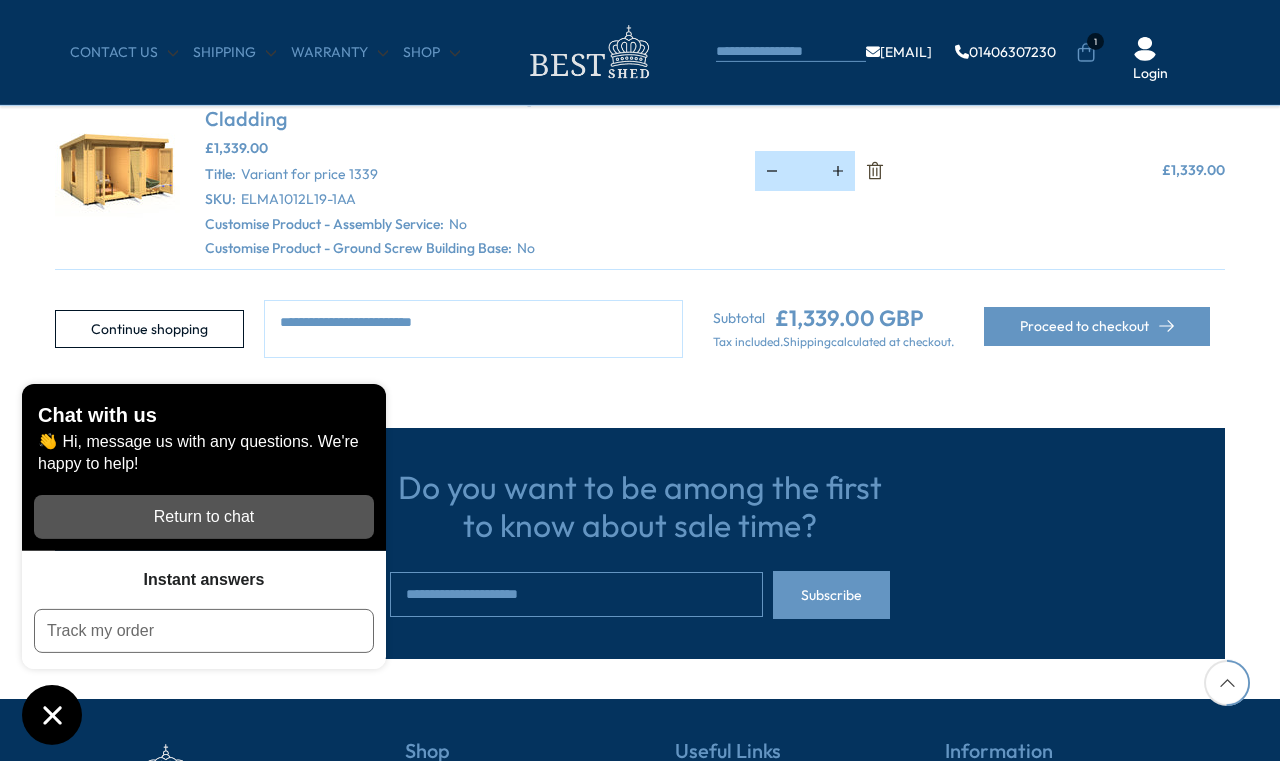 click on "ELMA1012L19-1AA" at bounding box center [298, 200] 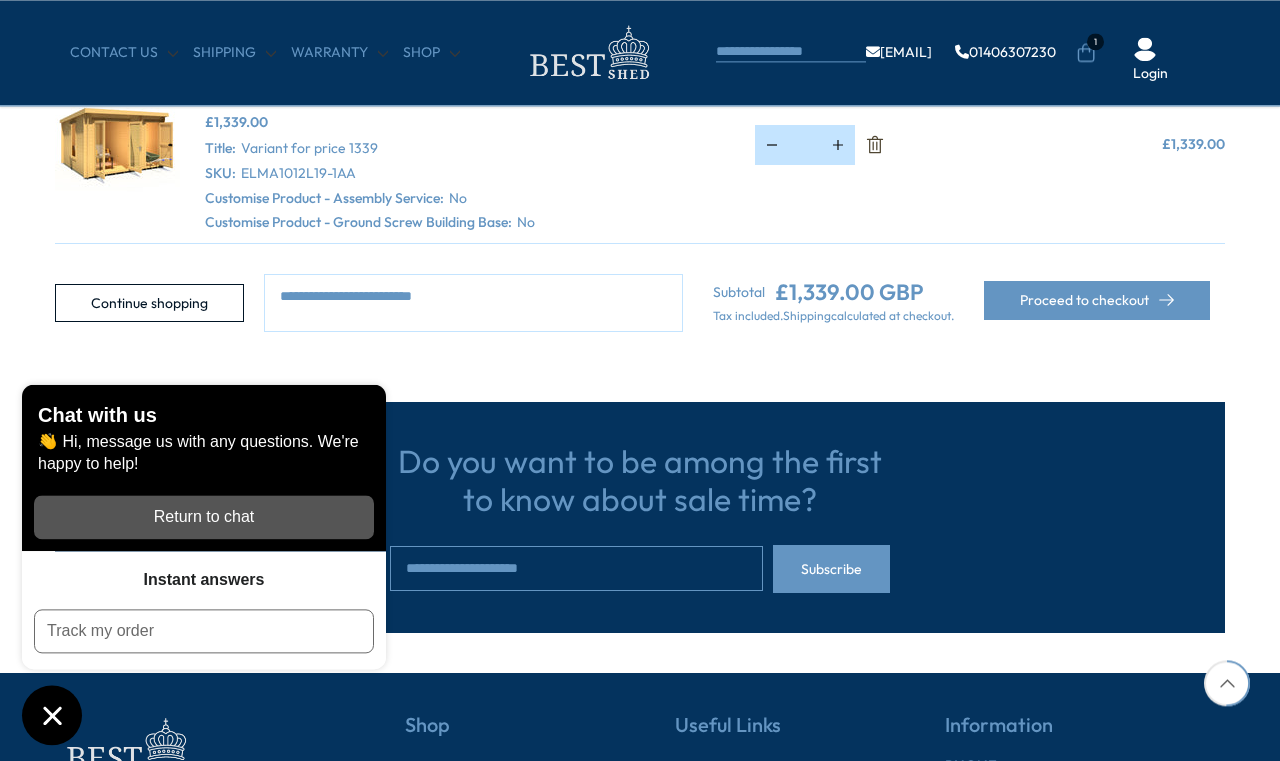 scroll, scrollTop: 396, scrollLeft: 0, axis: vertical 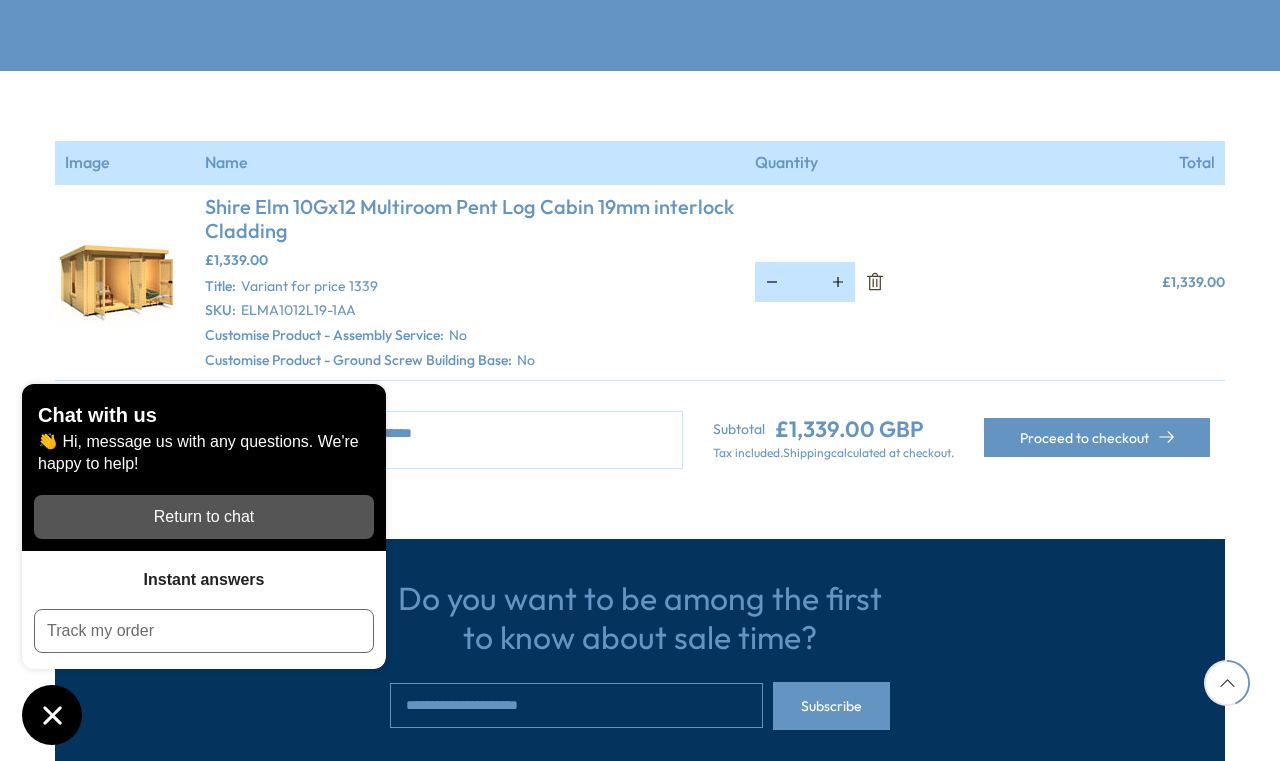 click on "Shire Elm 10Gx12 Multiroom Pent Log Cabin 19mm interlock  Cladding" at bounding box center (470, 219) 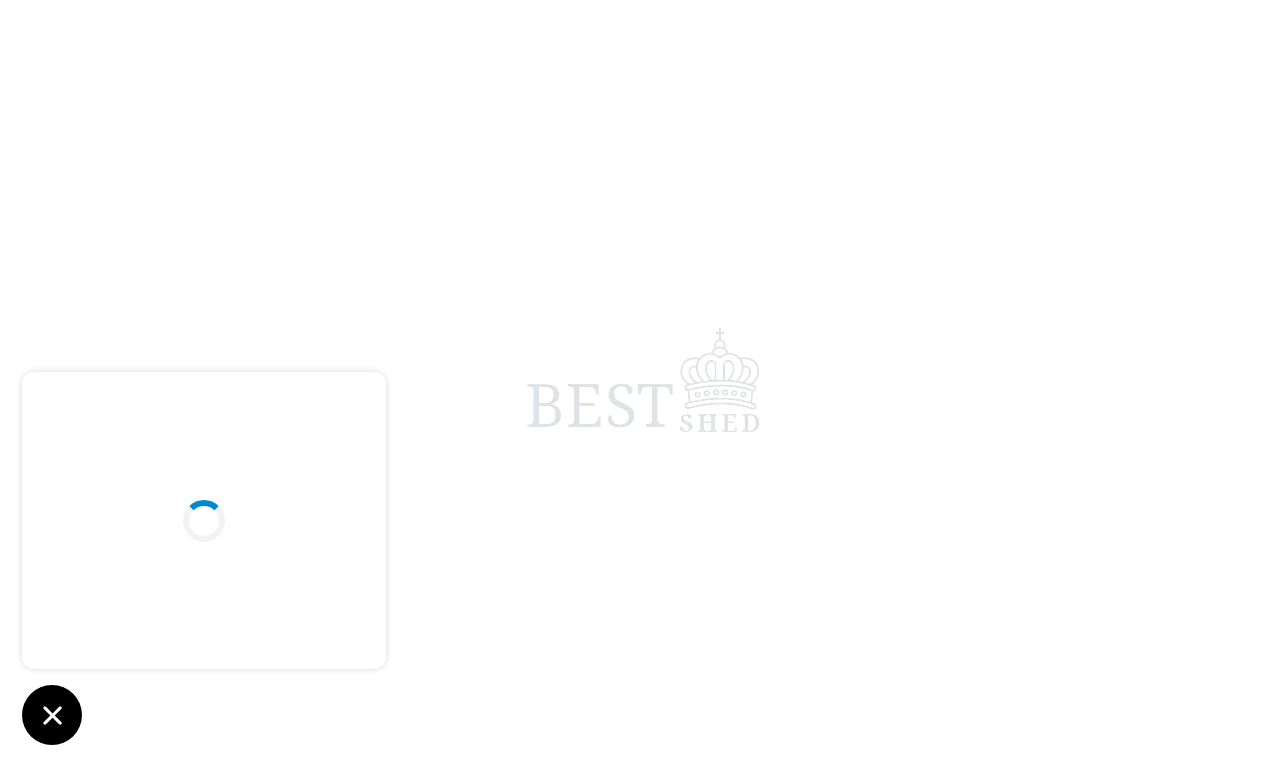 scroll, scrollTop: 10, scrollLeft: 0, axis: vertical 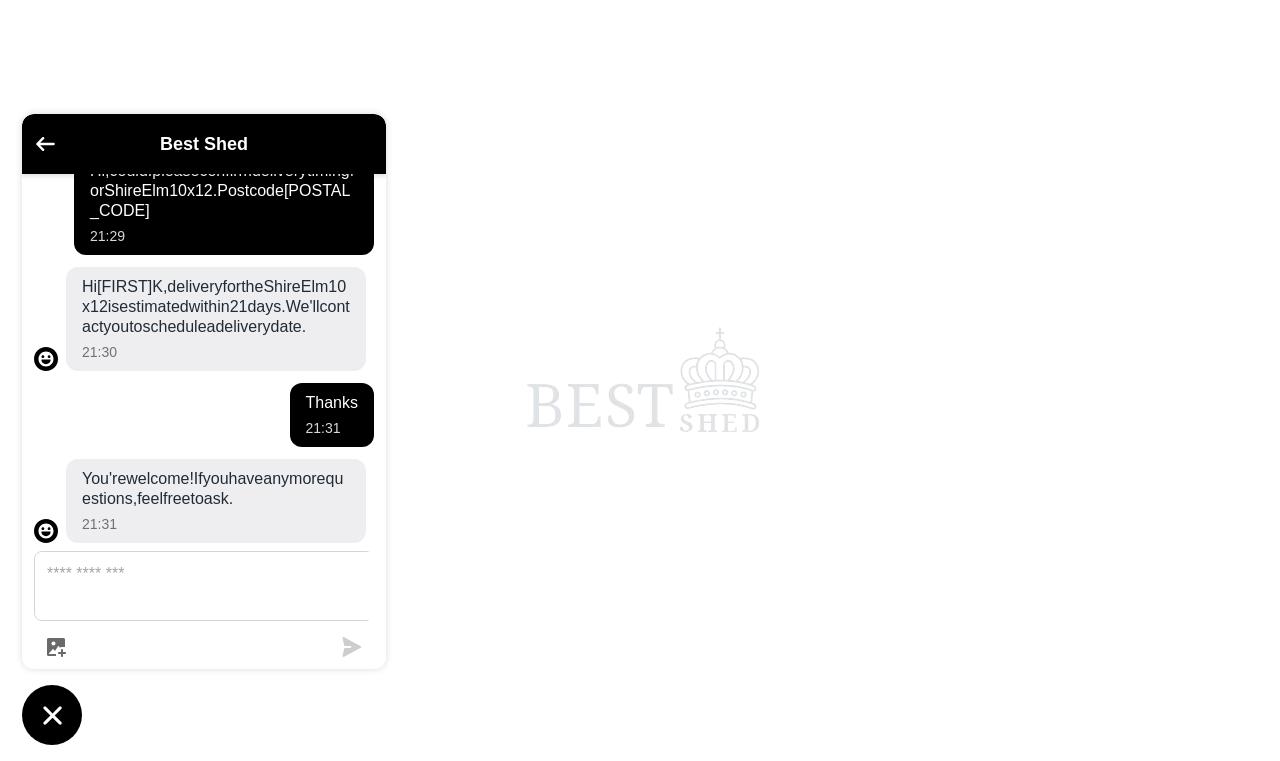 click 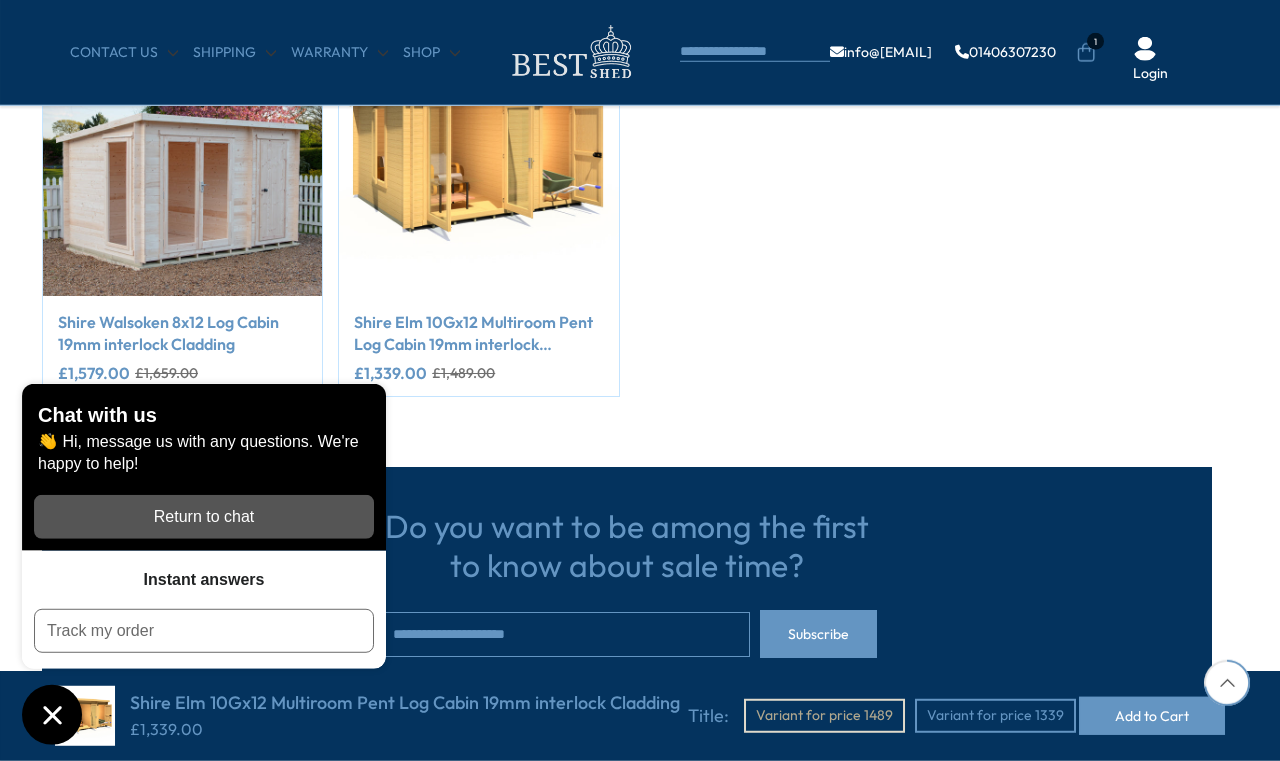 scroll, scrollTop: 1144, scrollLeft: 13, axis: both 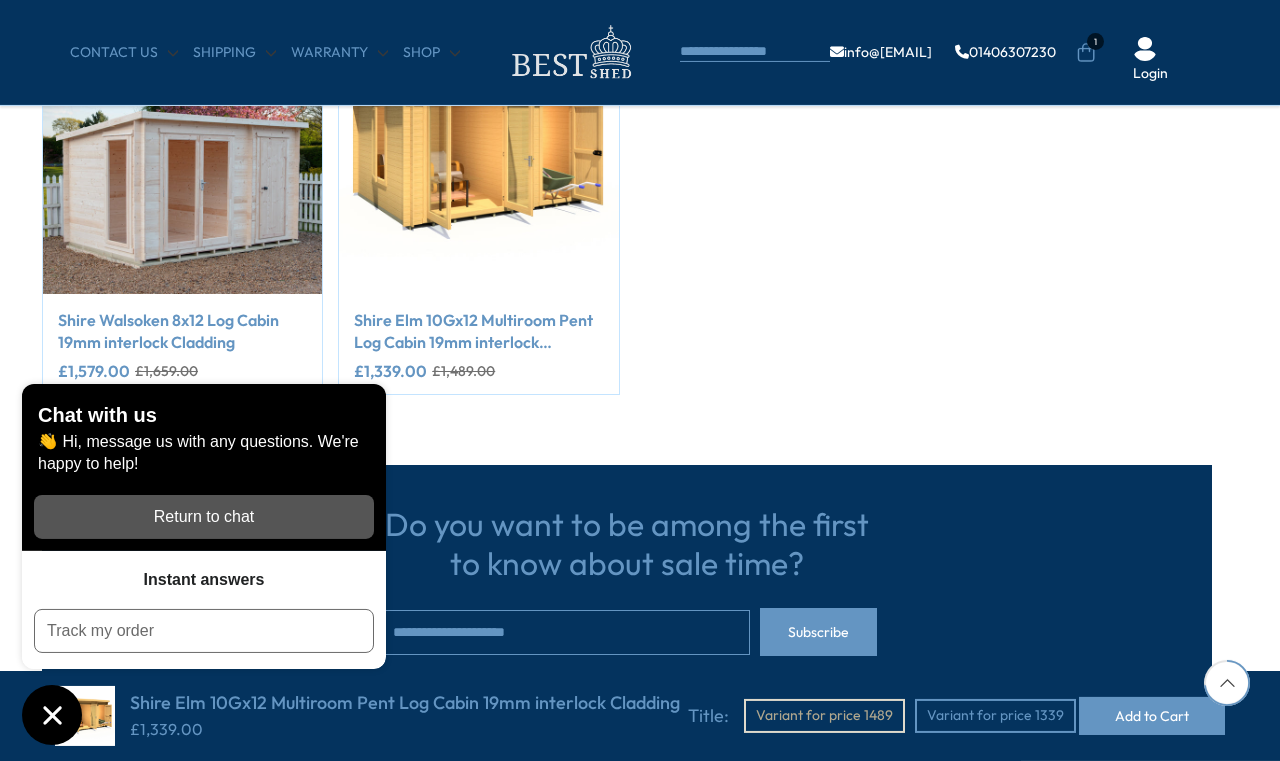 click on "Shire Elm 10Gx12 Multiroom Pent Log Cabin 19mm interlock  Cladding" at bounding box center [478, 331] 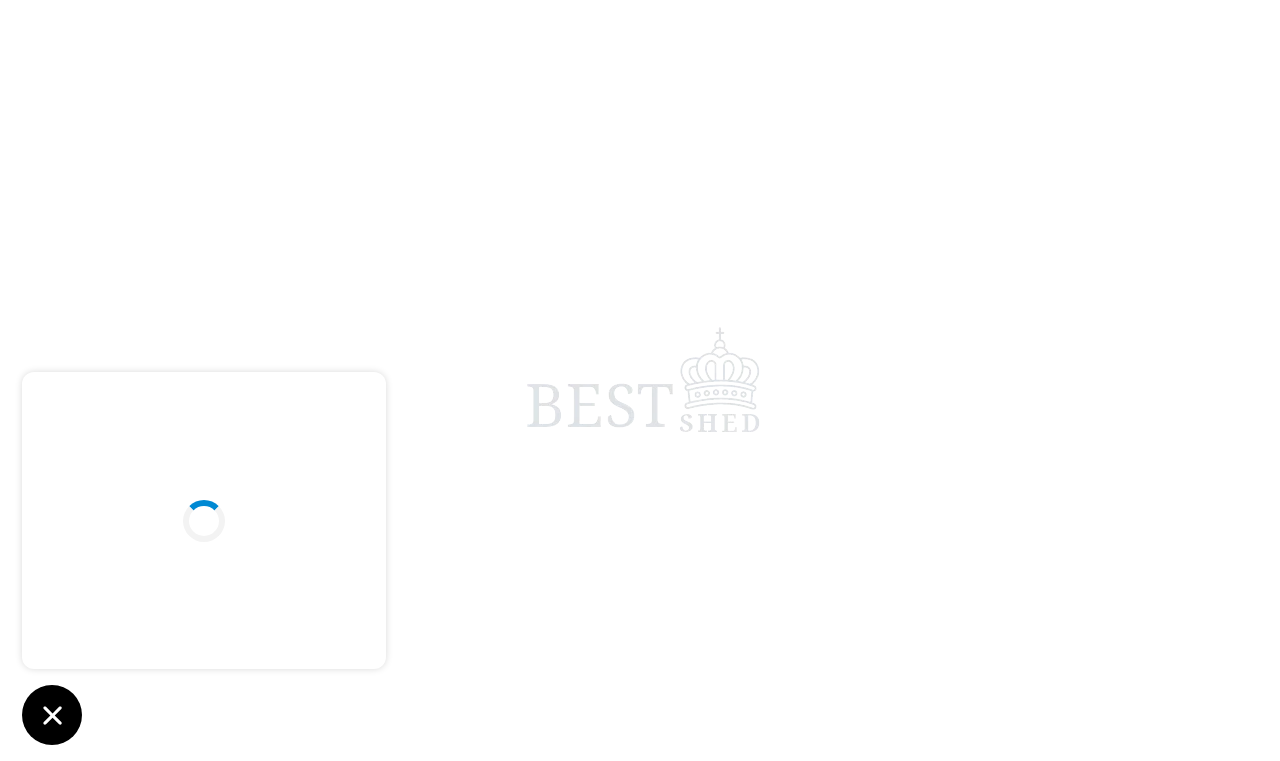 scroll, scrollTop: 10, scrollLeft: 0, axis: vertical 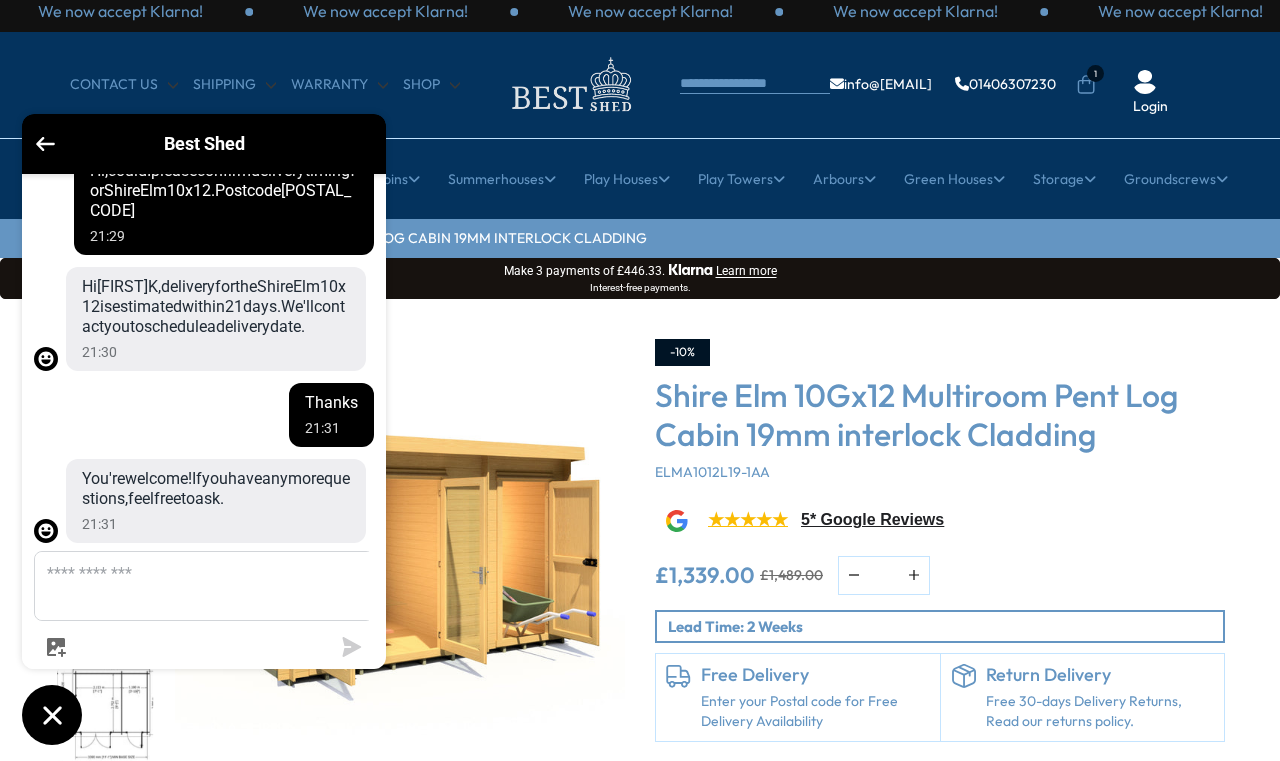 click 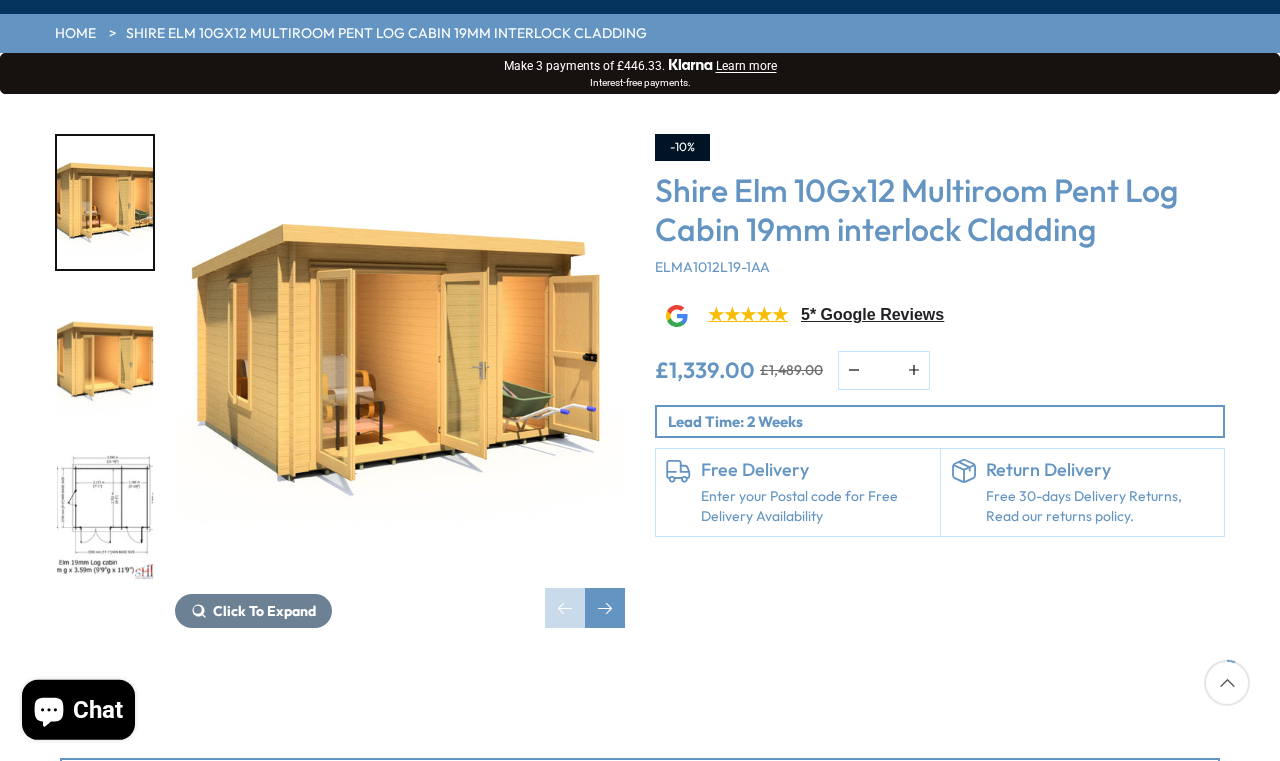 scroll, scrollTop: 219, scrollLeft: 0, axis: vertical 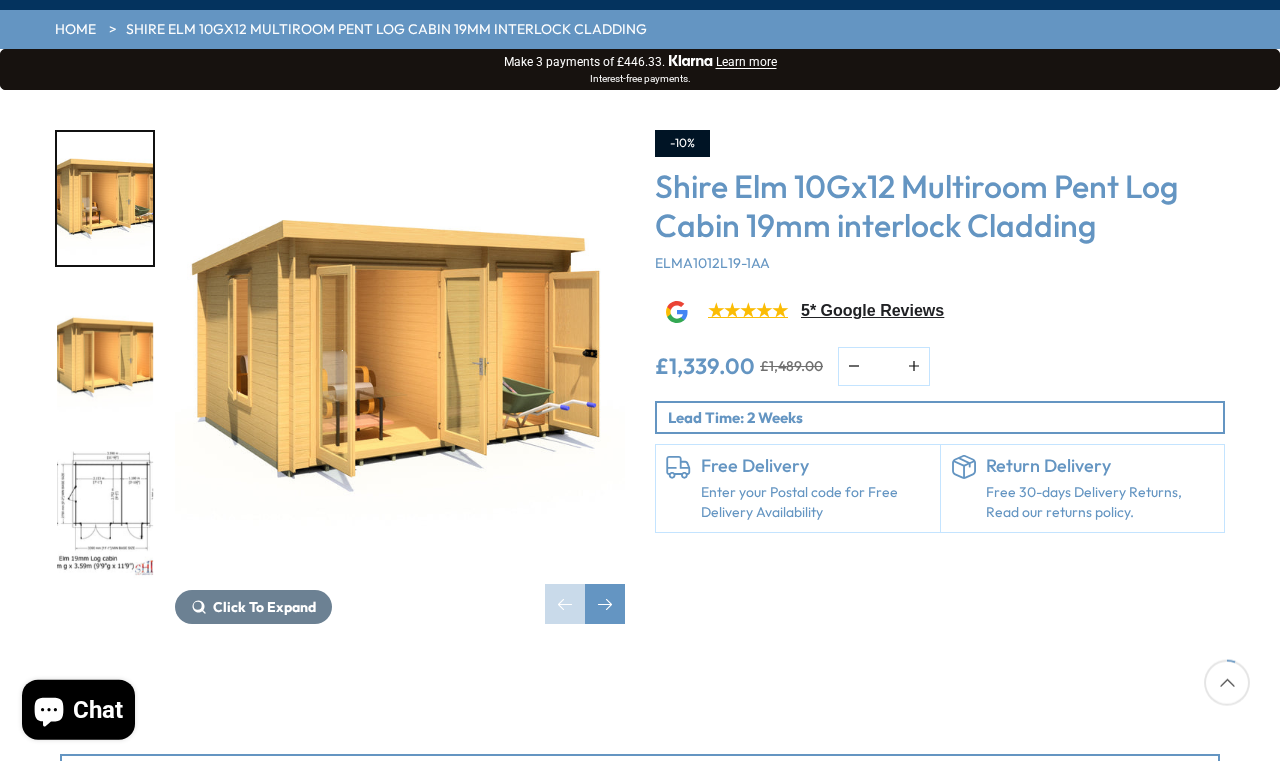 click at bounding box center (105, 512) 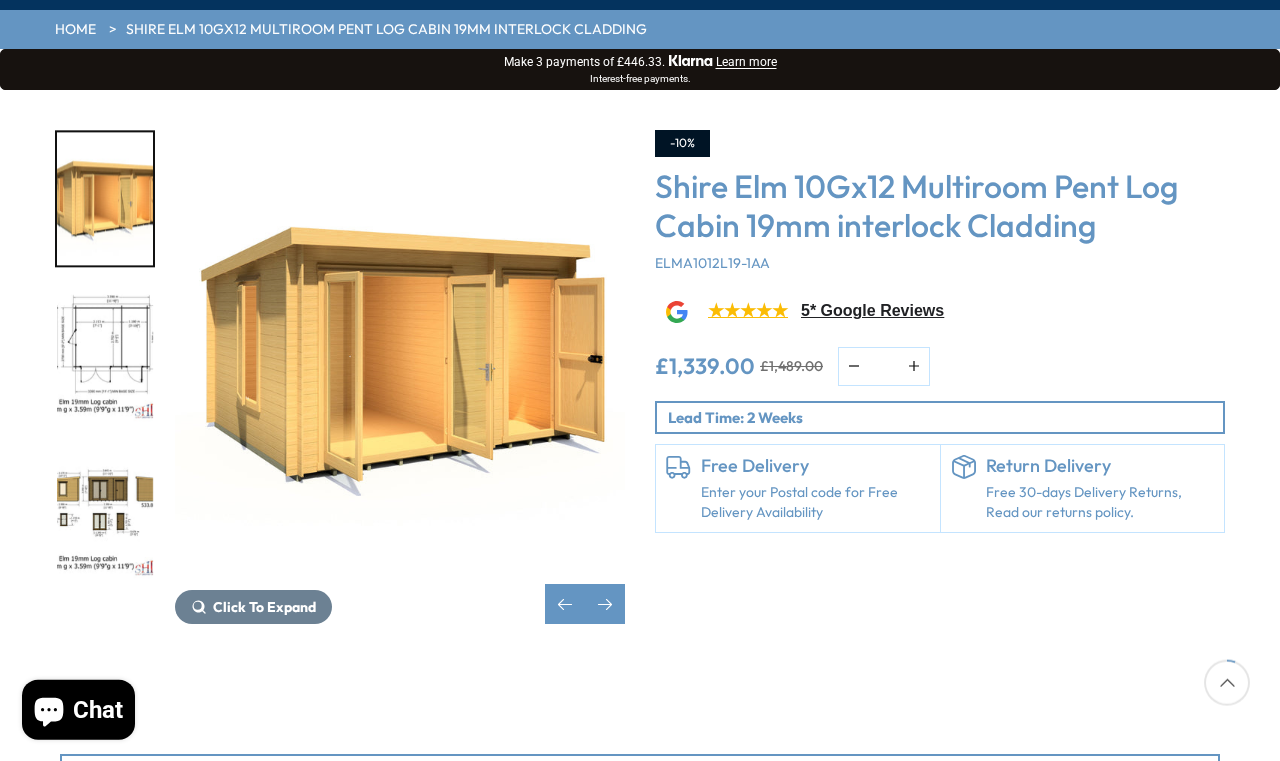 click at bounding box center [105, 512] 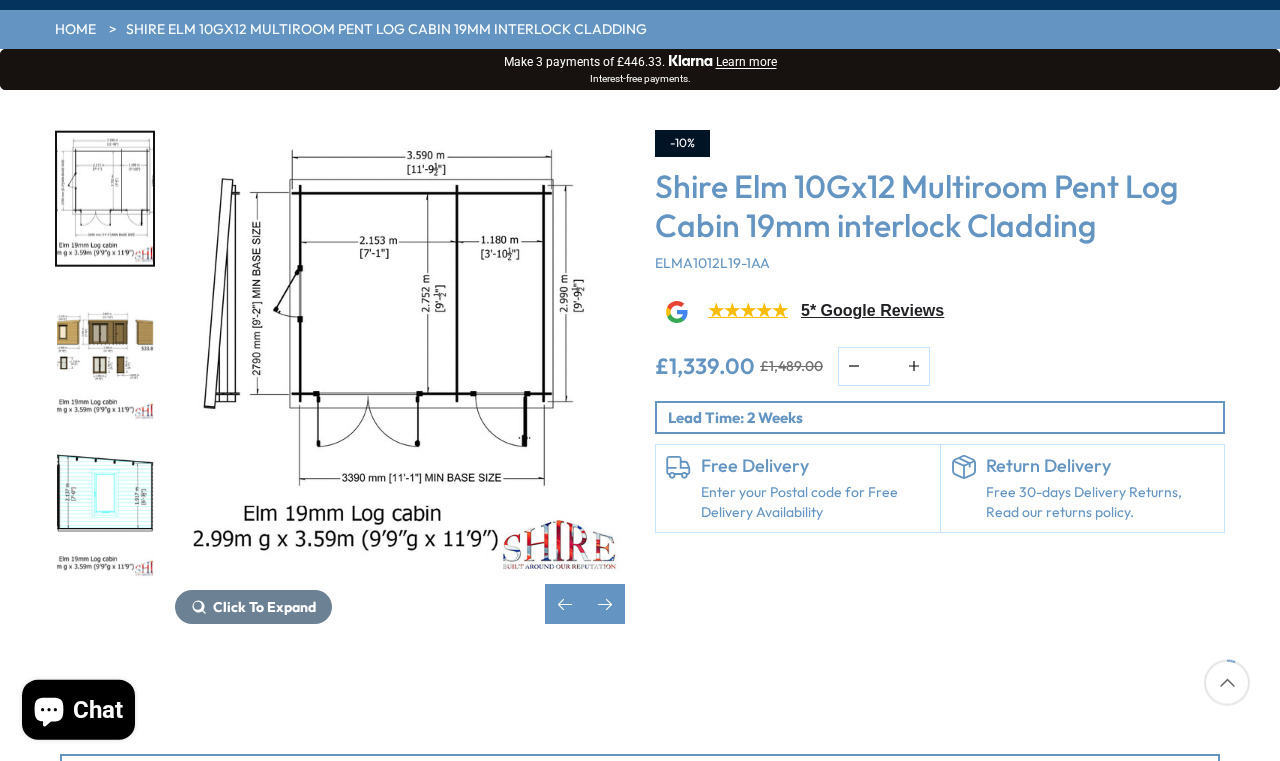 click on "Lead Time: 2 Weeks" at bounding box center [945, 417] 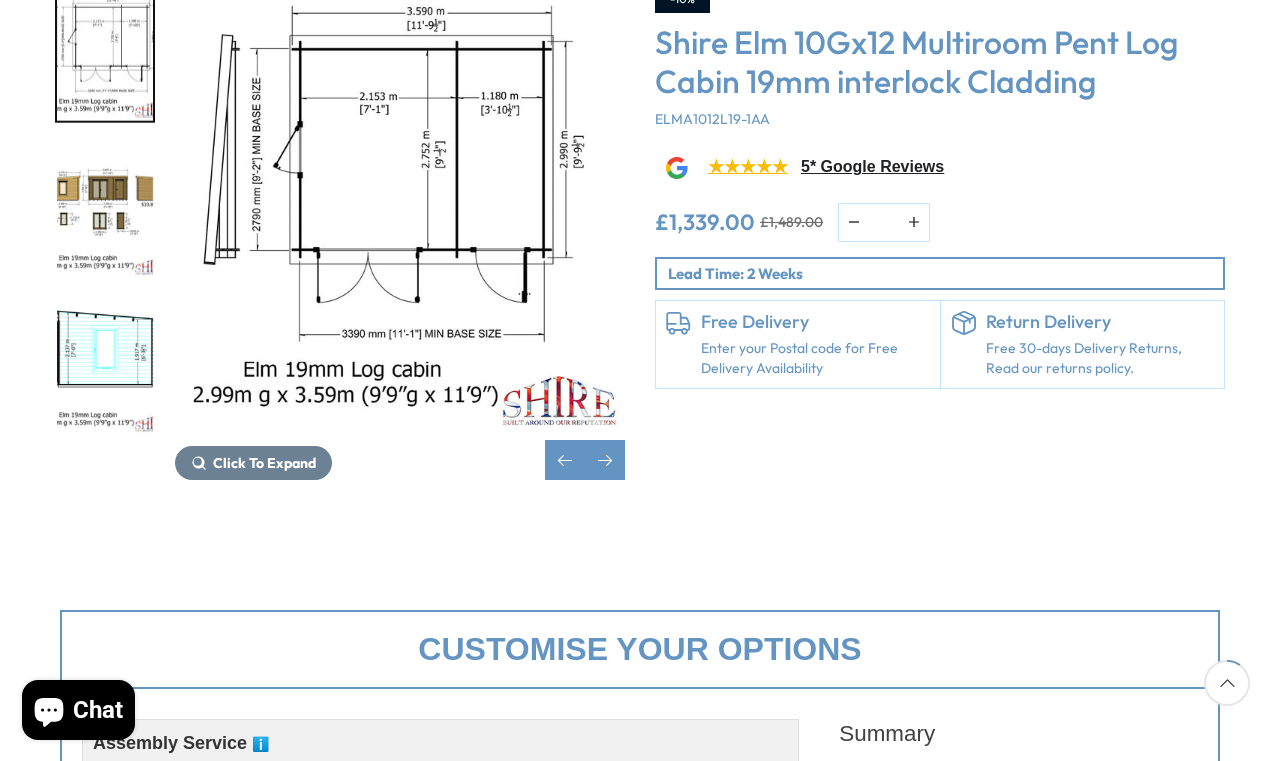 click on "Enter your Postal code for Free Delivery Availability" at bounding box center (815, 358) 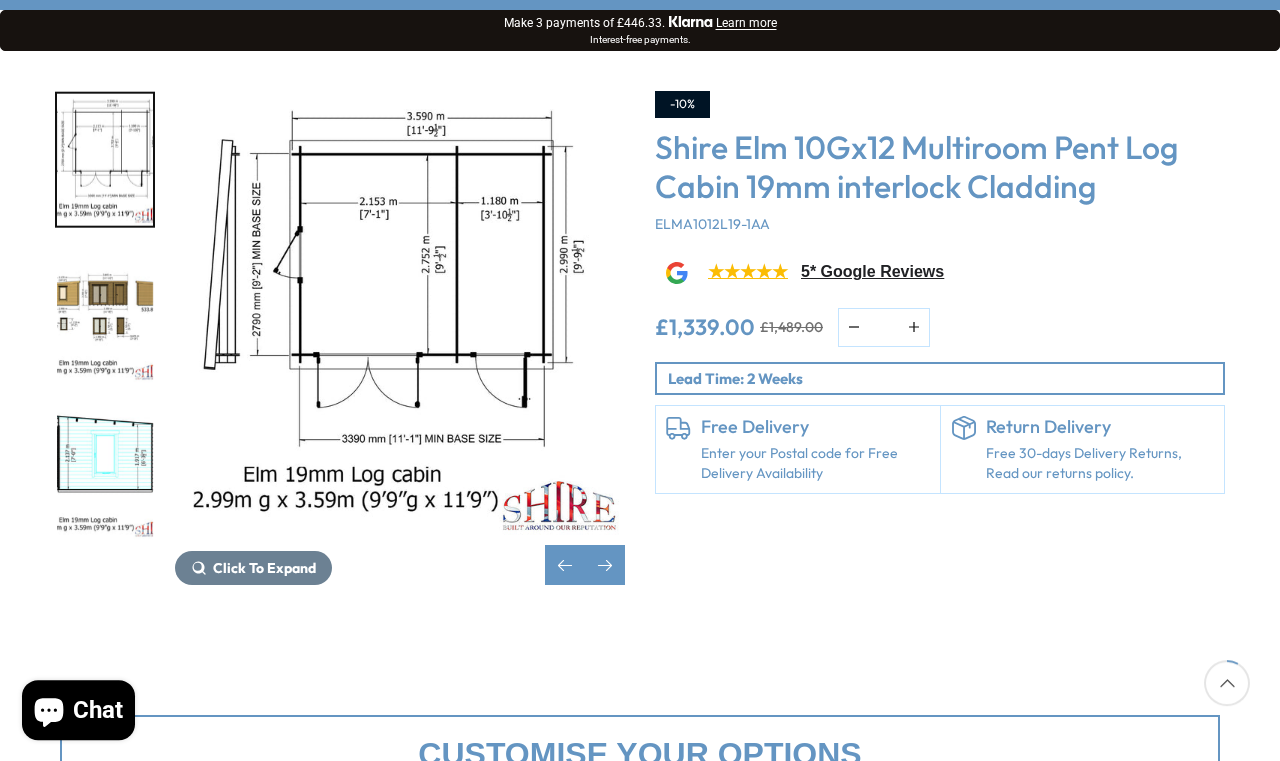 scroll, scrollTop: 321, scrollLeft: 0, axis: vertical 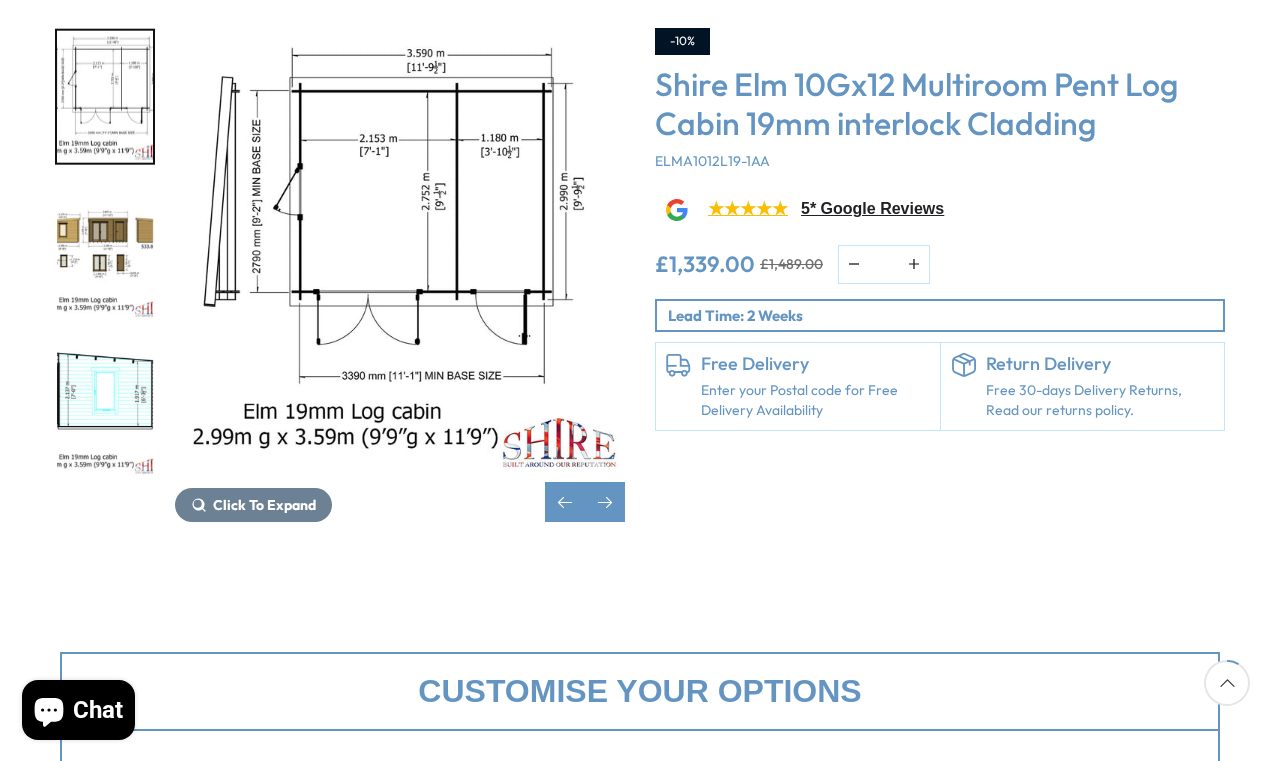click on "Free 30-days Delivery Returns, Read our returns policy." at bounding box center (1100, 400) 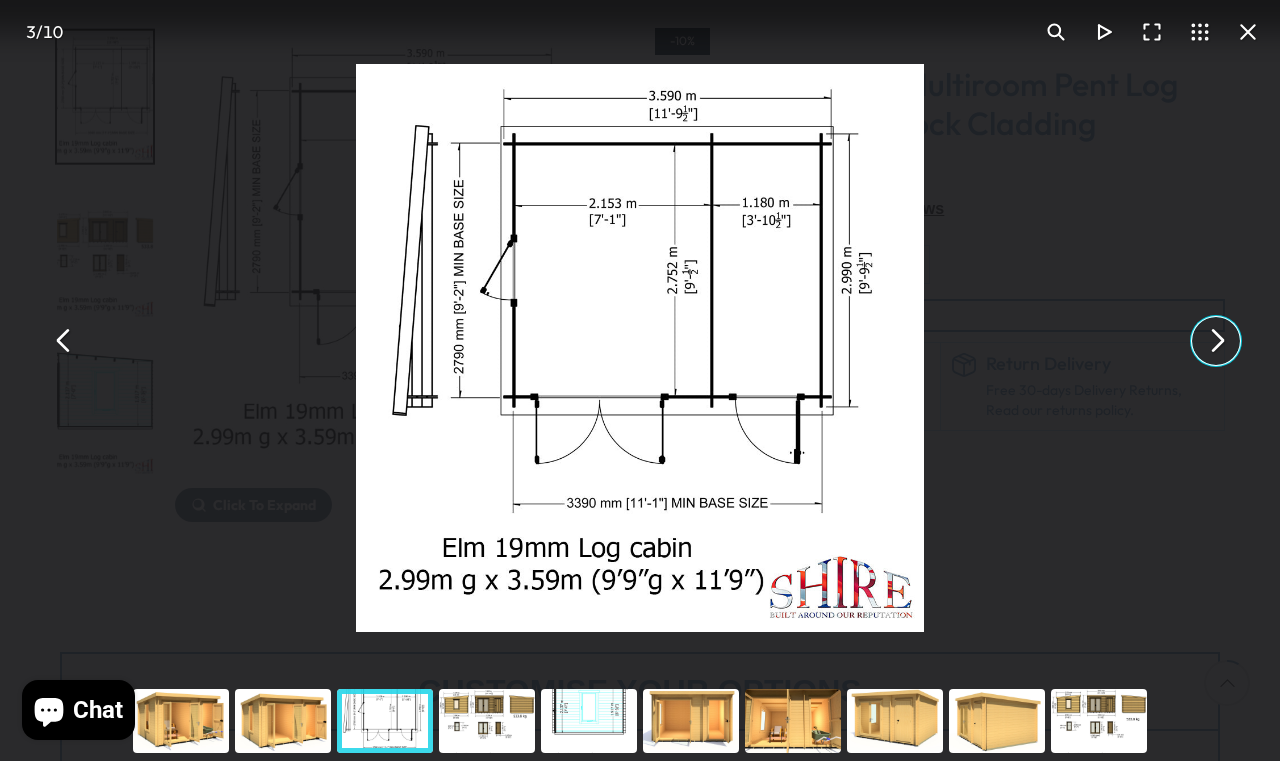 click at bounding box center (1216, 341) 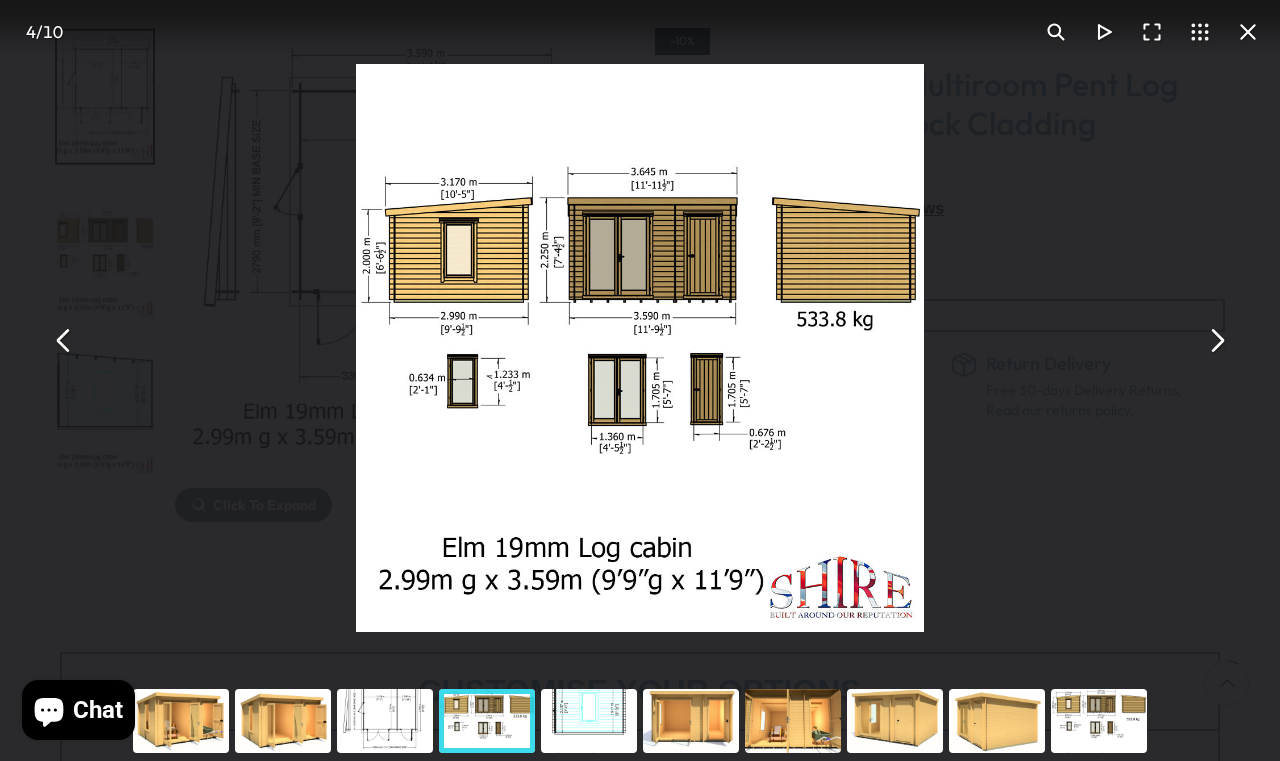 click on "Shire Elm 10Gx12 Multiroom Pent Log Cabin 19mm interlock  Cladding - Best Shed" at bounding box center [640, 340] 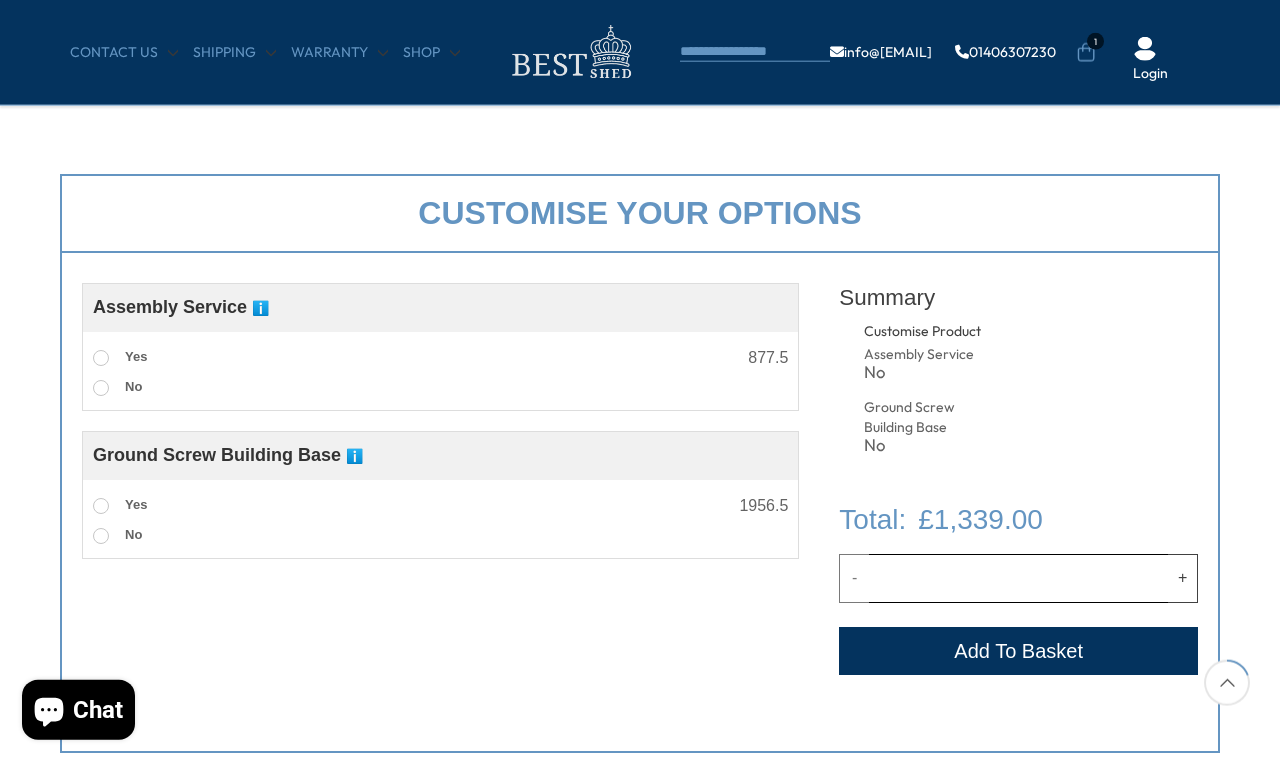 scroll, scrollTop: 702, scrollLeft: 0, axis: vertical 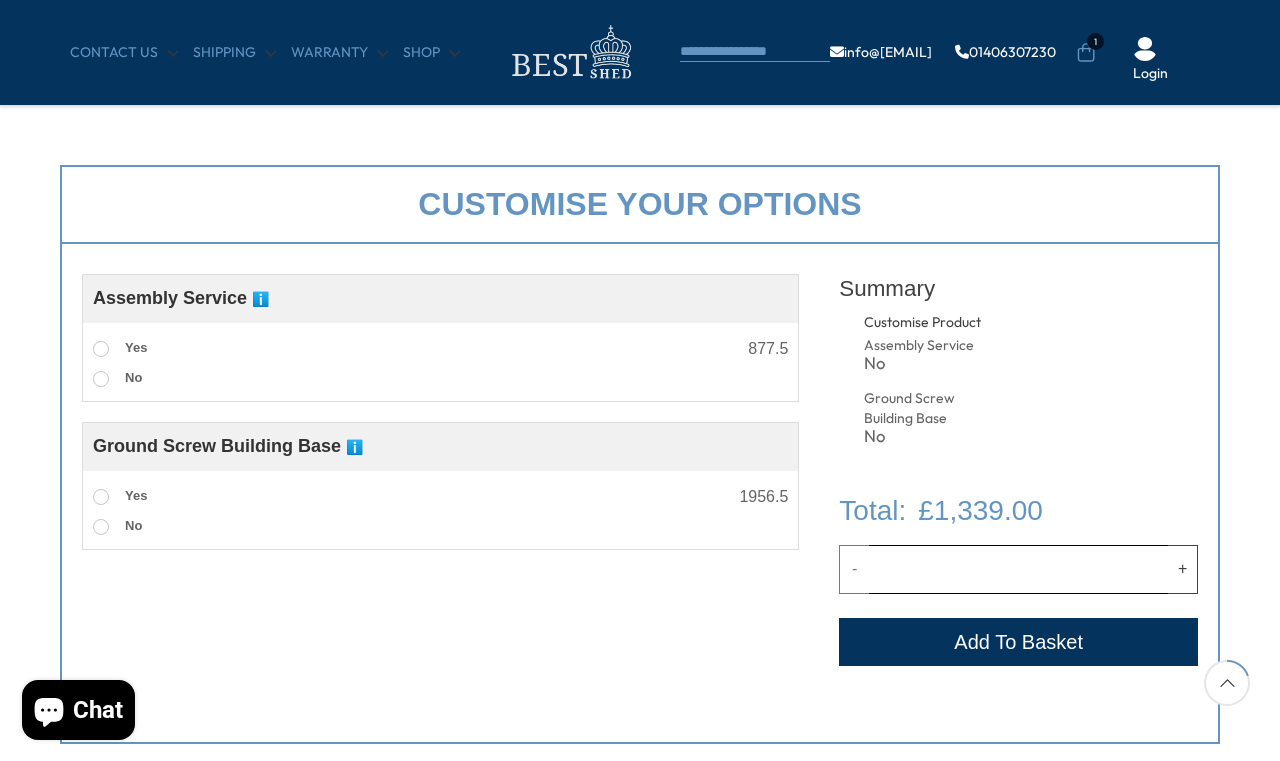 click on "ℹ️" at bounding box center [354, 447] 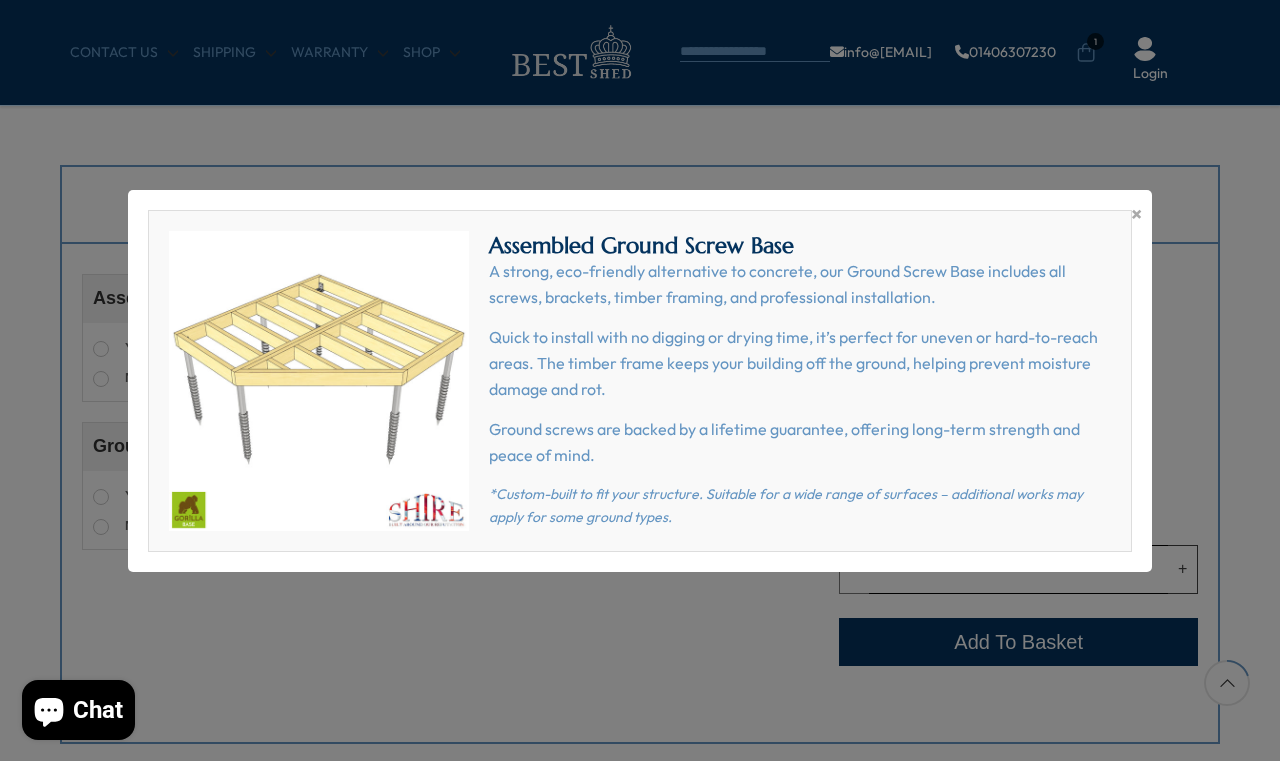 click on "×
Assembled Ground Screw Base
A strong, eco-friendly alternative to concrete, our Ground Screw Base includes all screws, brackets, timber framing, and professional installation.
Quick to install with no digging or drying time, it’s perfect for uneven or hard-to-reach areas. The timber frame keeps your building off the ground, helping prevent moisture damage and rot.
Ground screws are backed by a lifetime guarantee, offering long-term strength and peace of mind.
*Custom-built to fit your structure. Suitable for a wide range of surfaces – additional works may apply for some ground types." at bounding box center [640, 380] 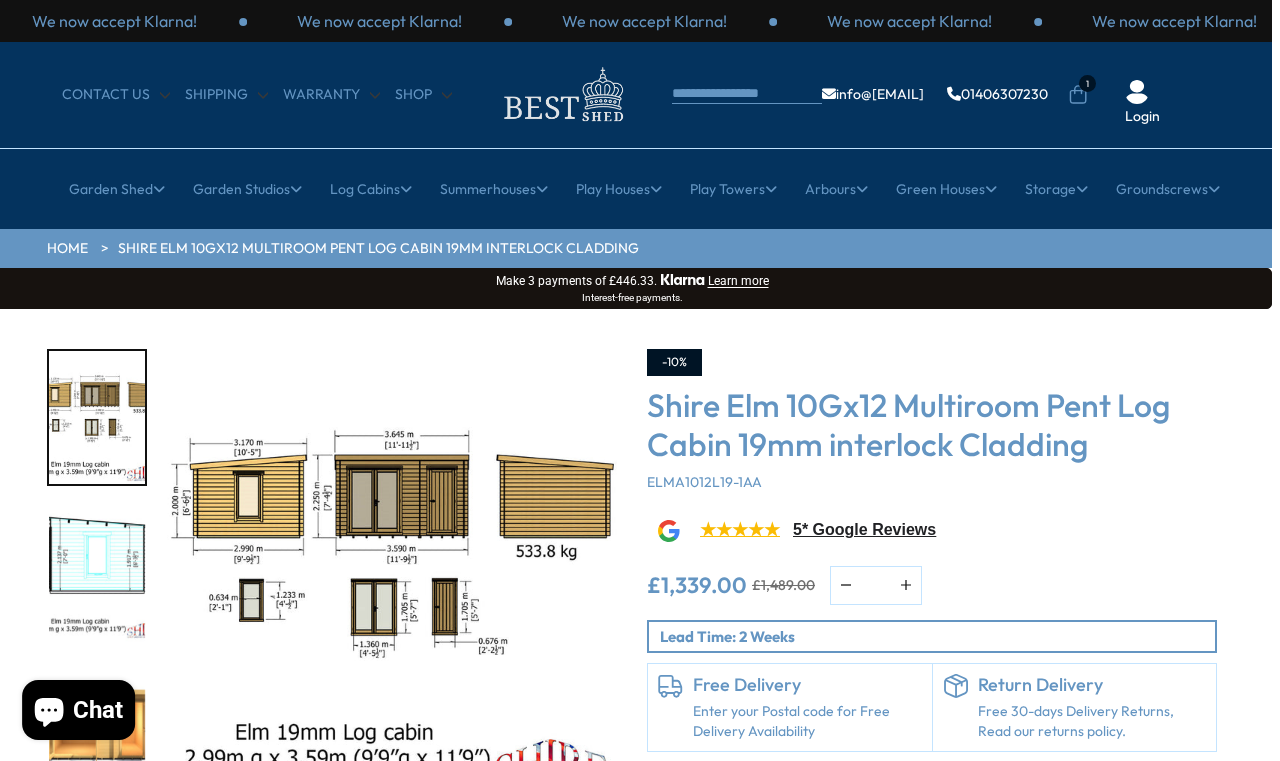 scroll, scrollTop: 0, scrollLeft: 8, axis: horizontal 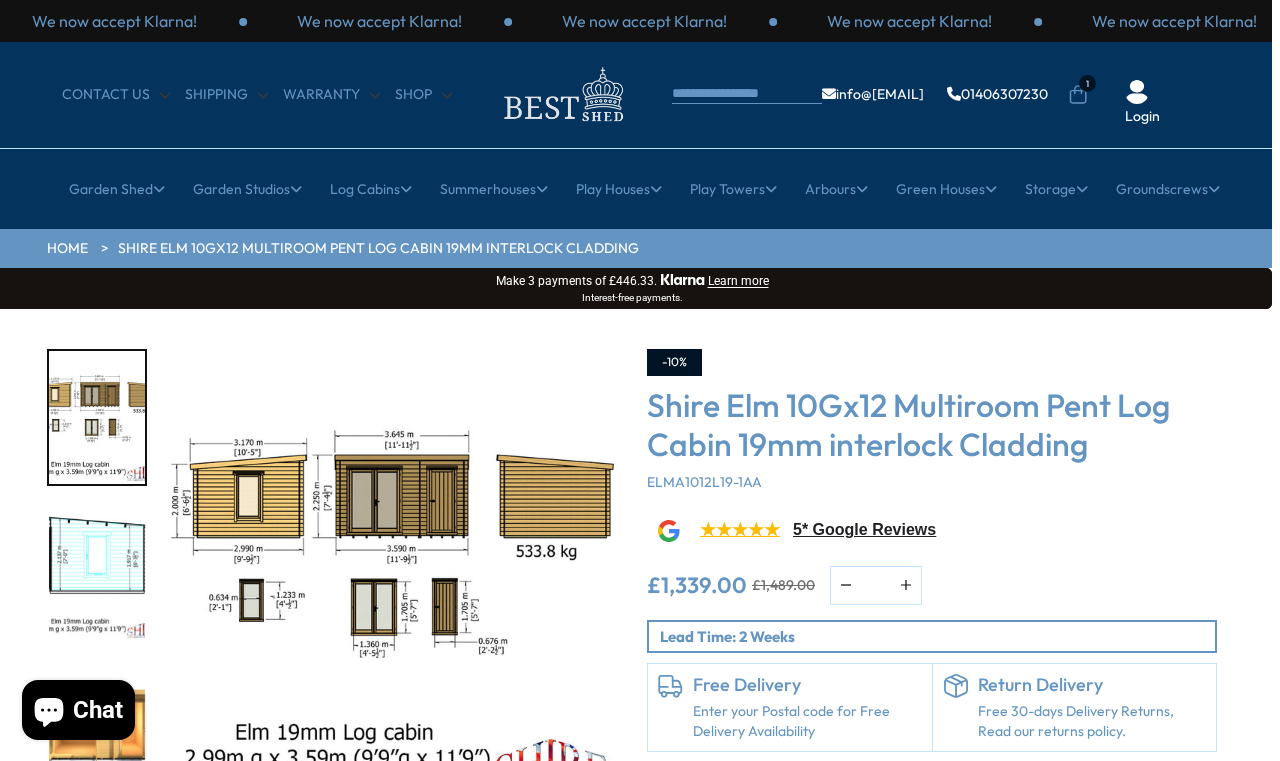 click 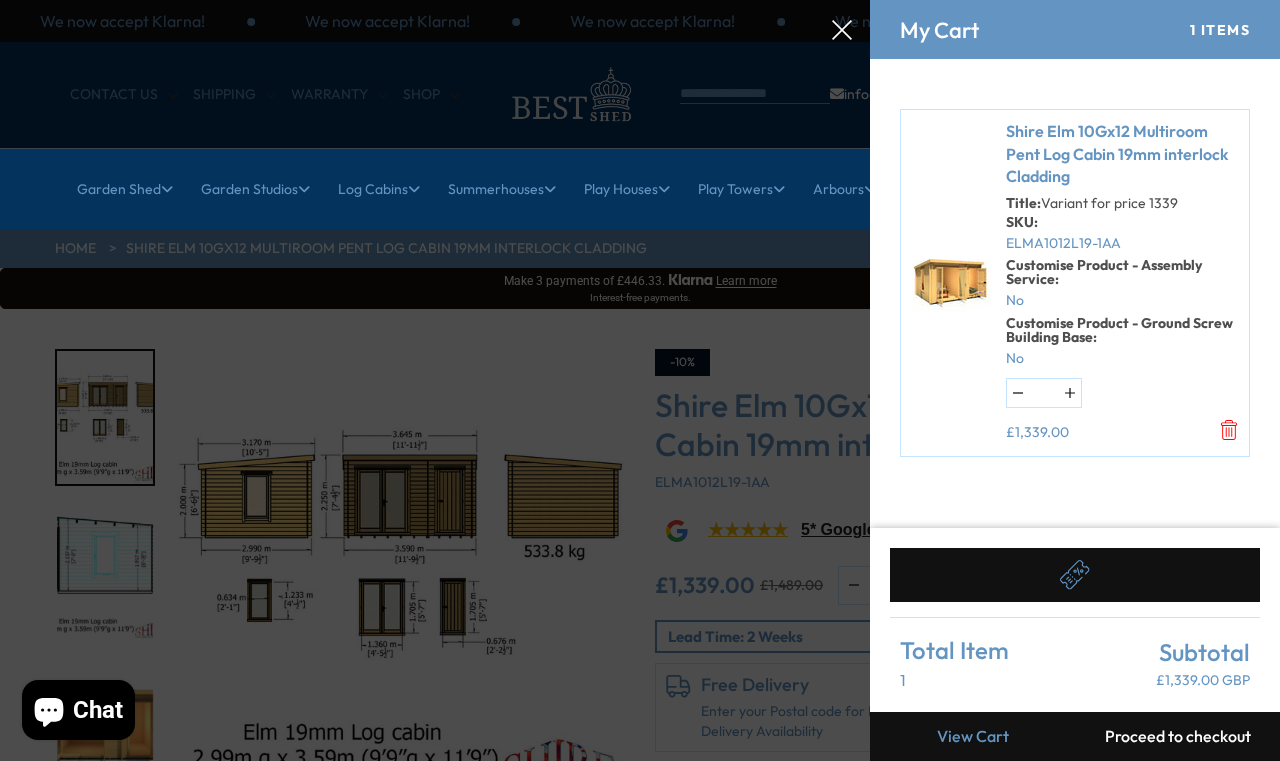 scroll, scrollTop: 0, scrollLeft: 0, axis: both 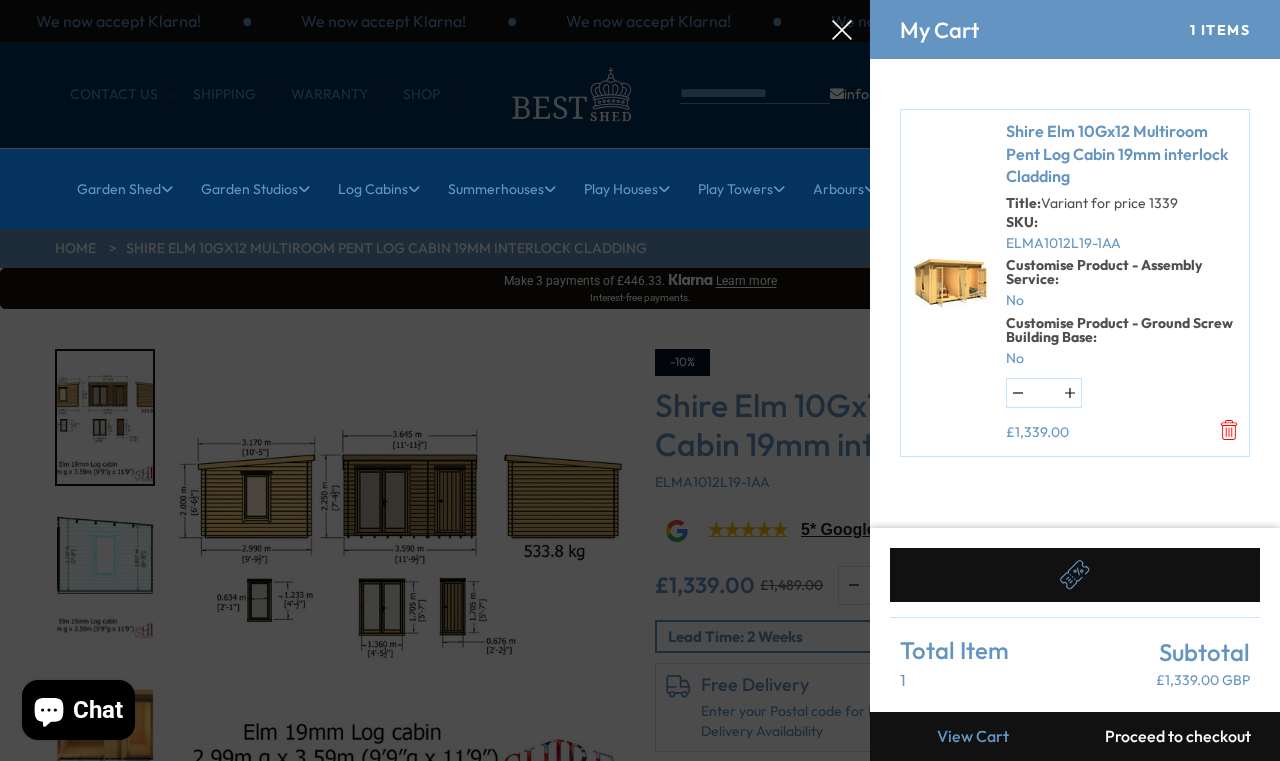 click on "Proceed to checkout" at bounding box center [1177, 736] 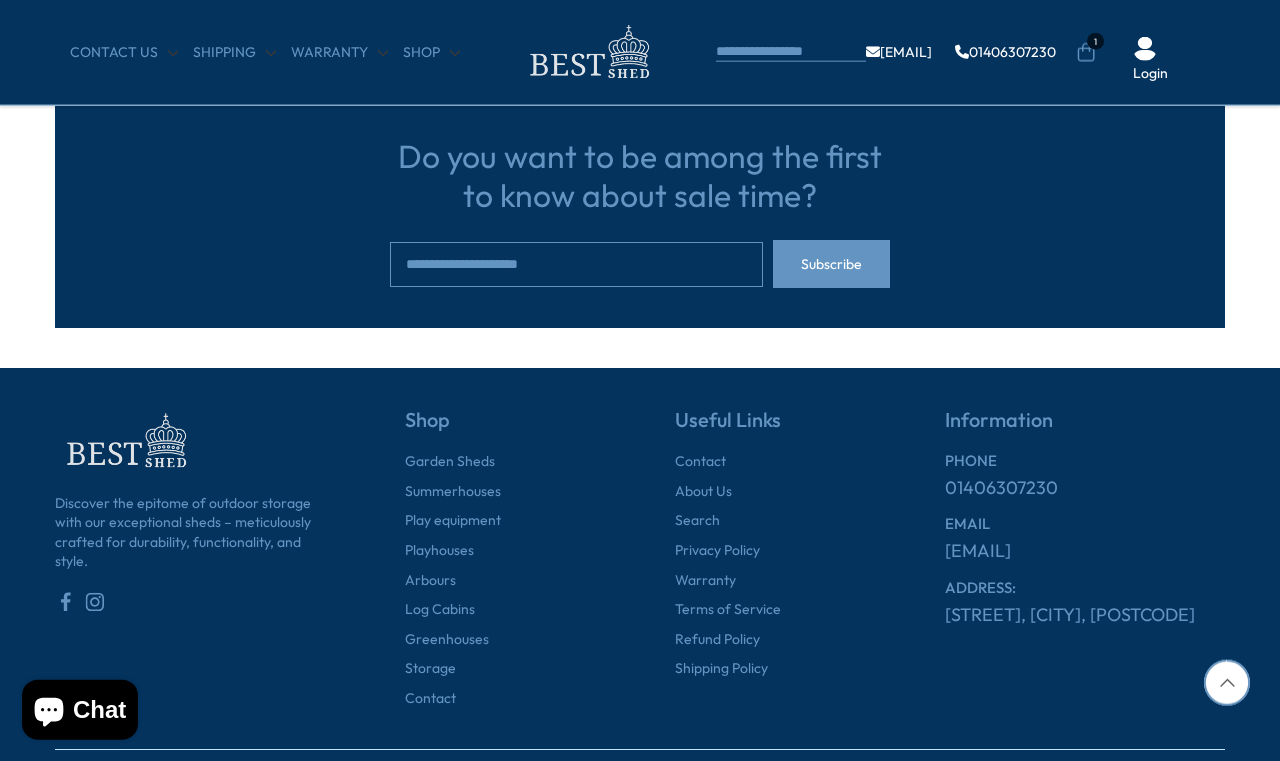 scroll, scrollTop: 6294, scrollLeft: 0, axis: vertical 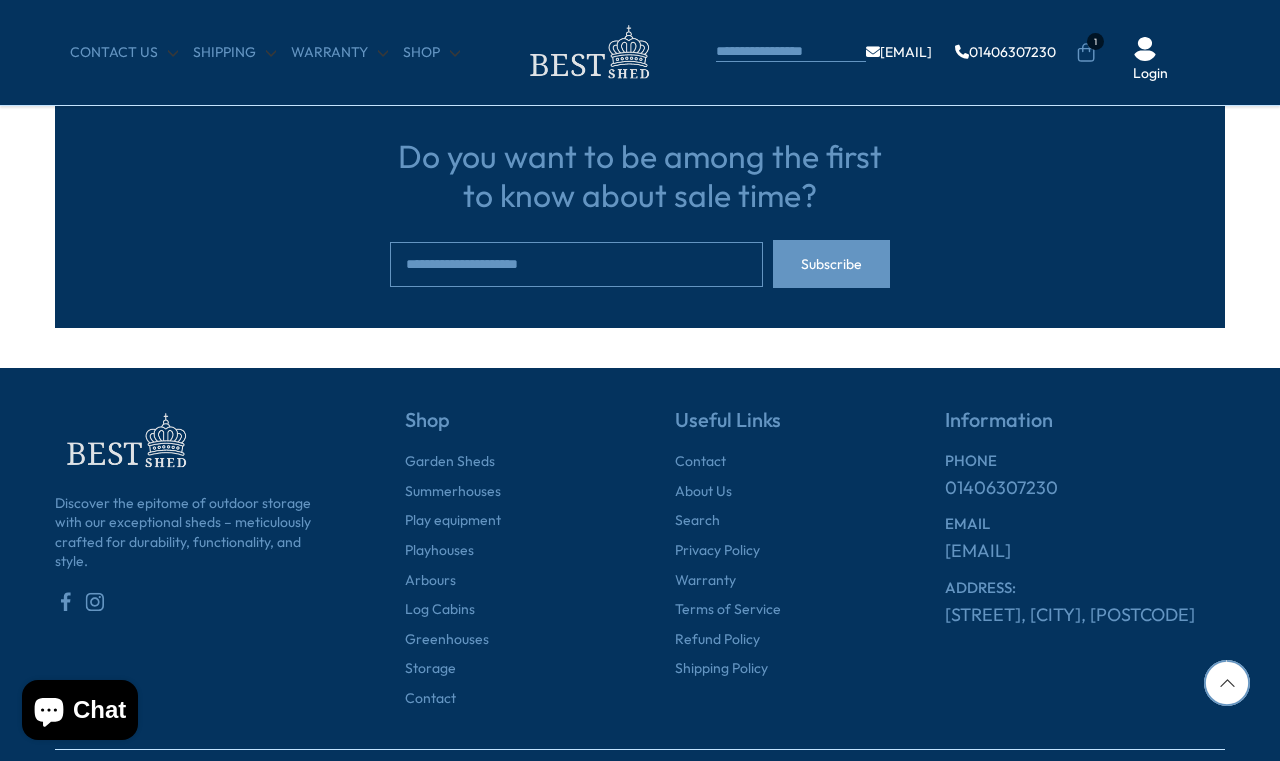 click on "Log Cabins" at bounding box center [440, 610] 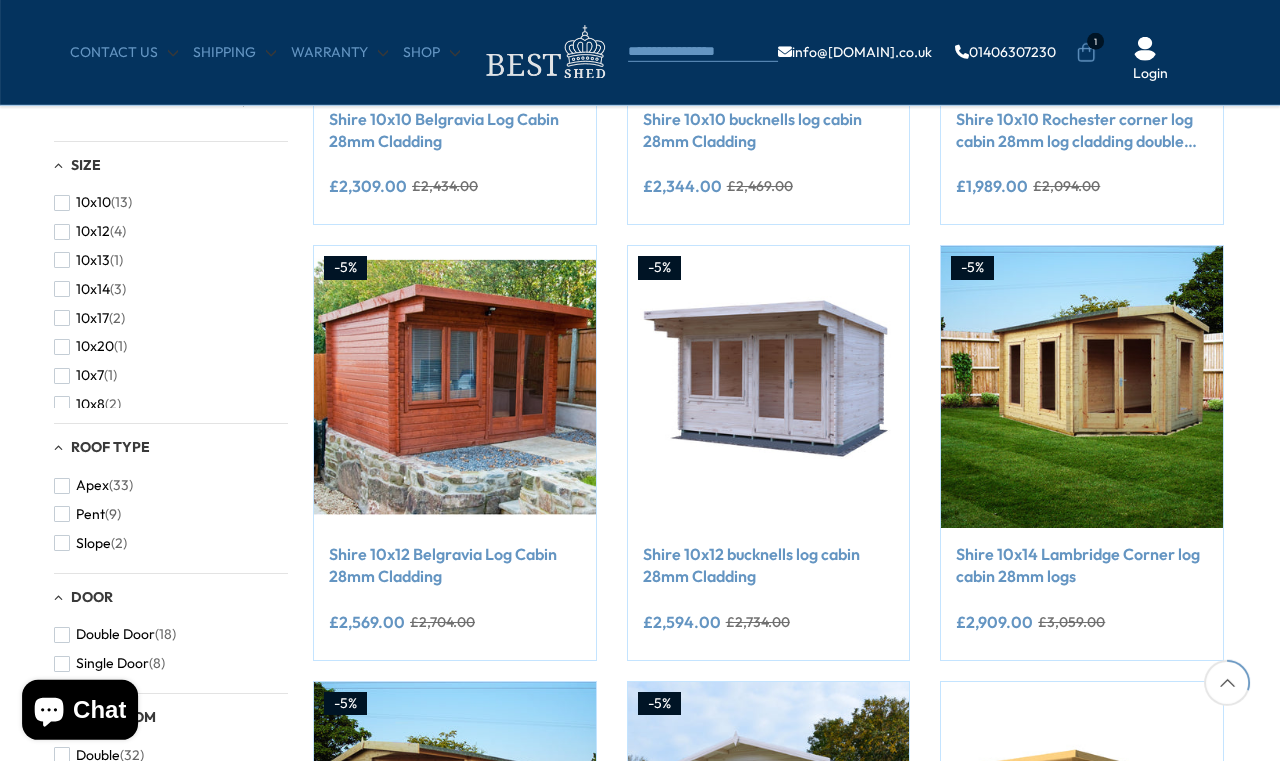 scroll, scrollTop: 702, scrollLeft: 1, axis: both 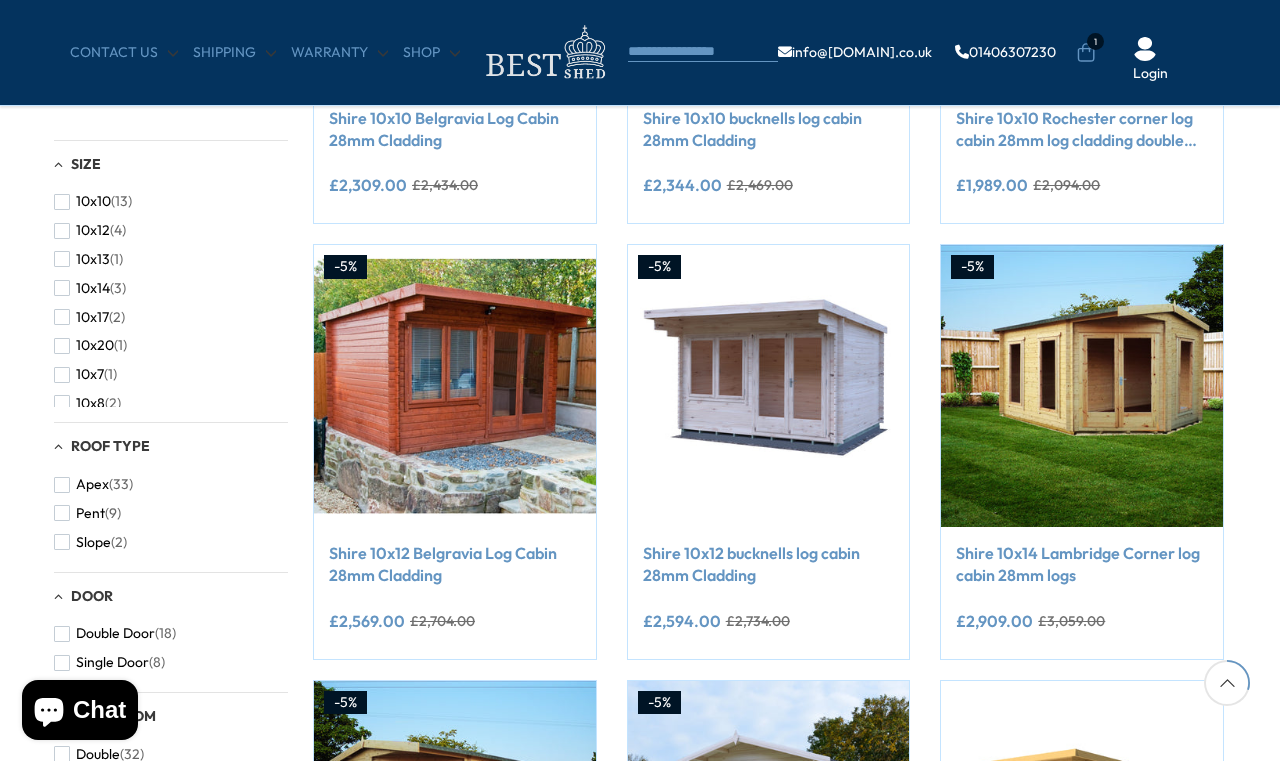 click on "Pent
(9)" at bounding box center (87, 513) 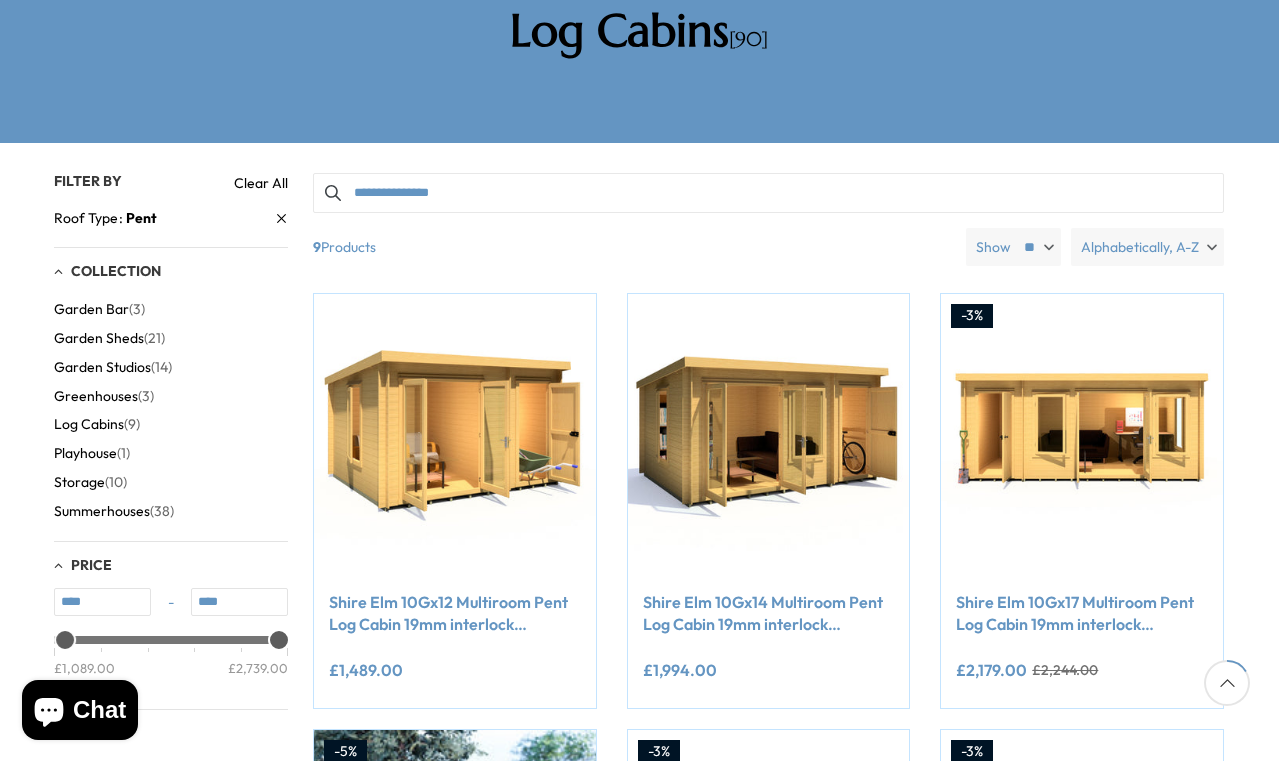 scroll, scrollTop: 322, scrollLeft: 1, axis: both 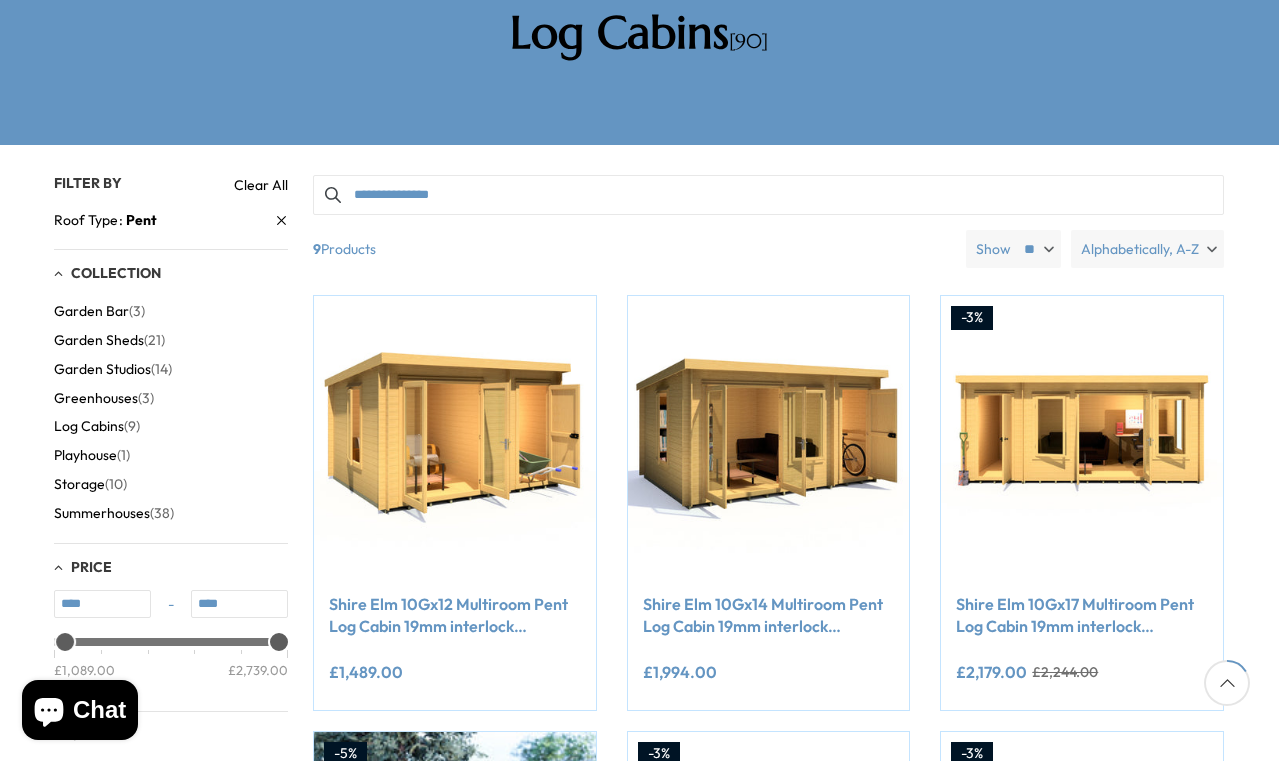 click on "Shire Elm 10Gx12 Multiroom Pent Log Cabin 19mm interlock  Cladding" at bounding box center [455, 615] 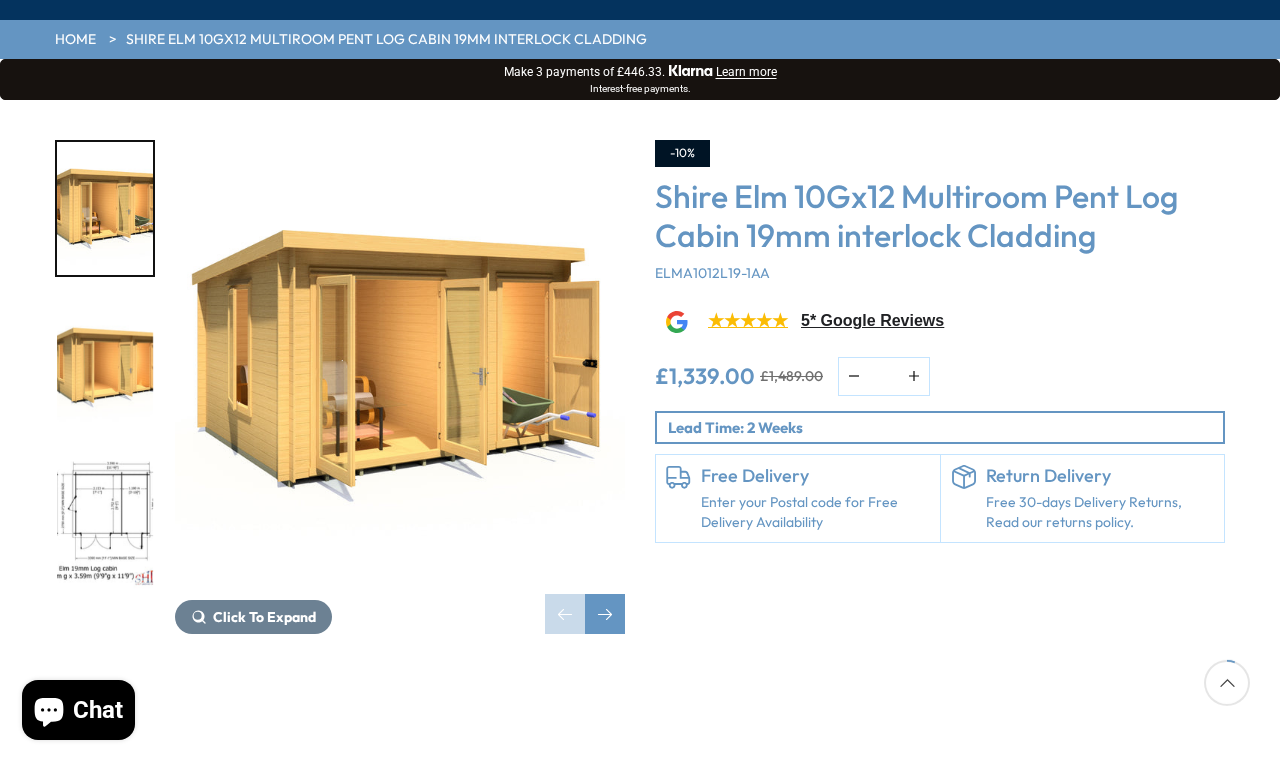 scroll, scrollTop: 213, scrollLeft: 0, axis: vertical 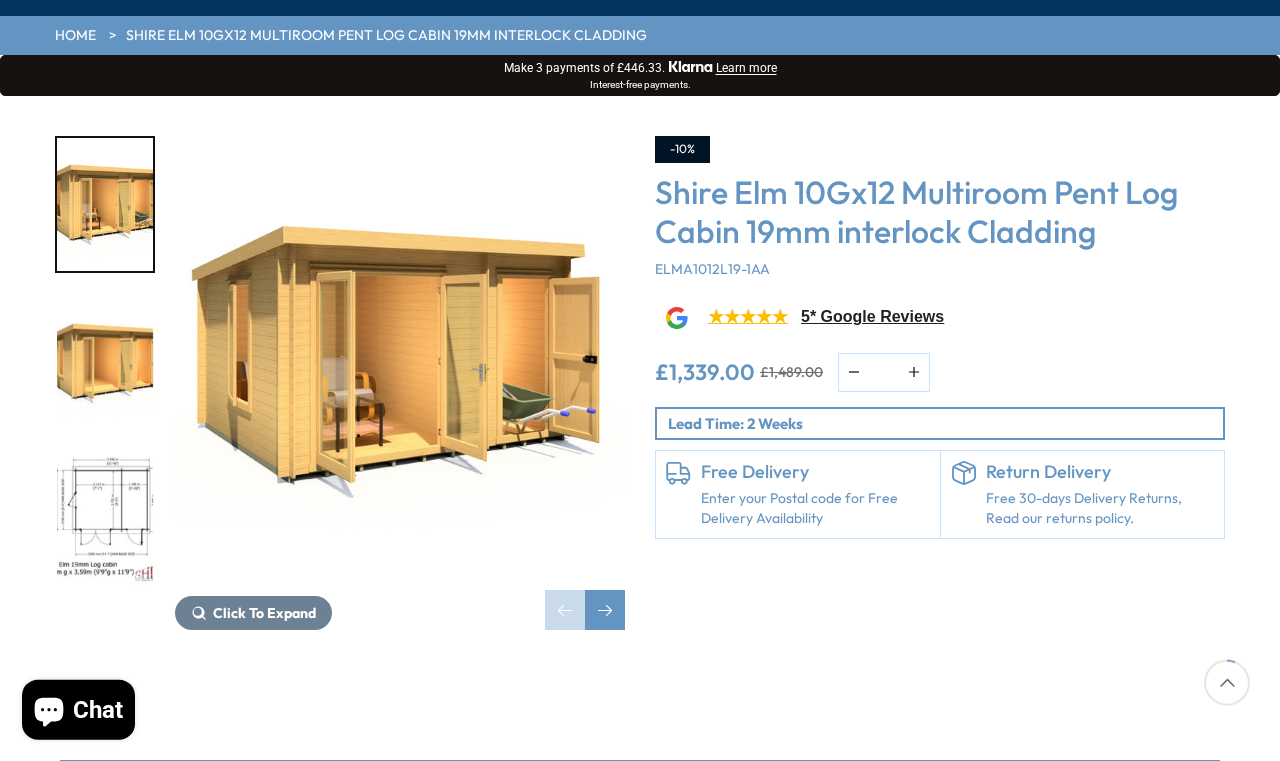 click at bounding box center (605, 610) 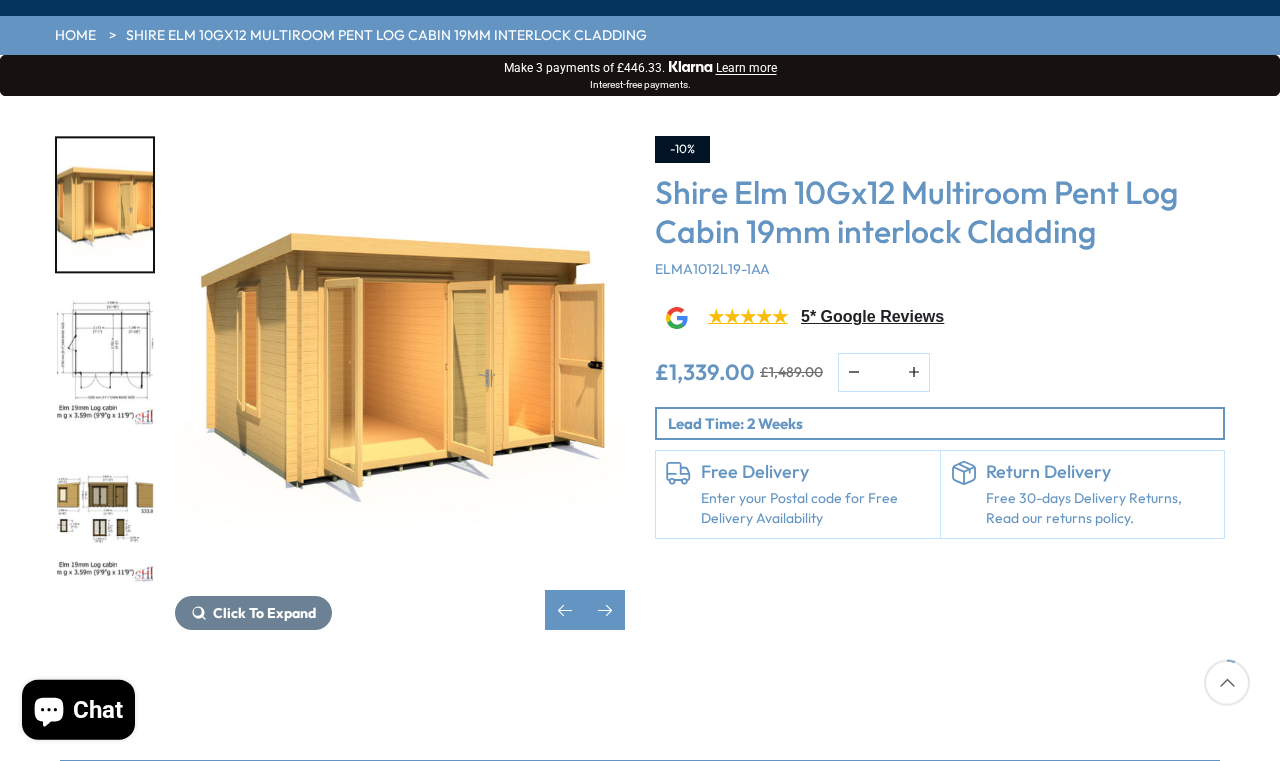 click at bounding box center (605, 610) 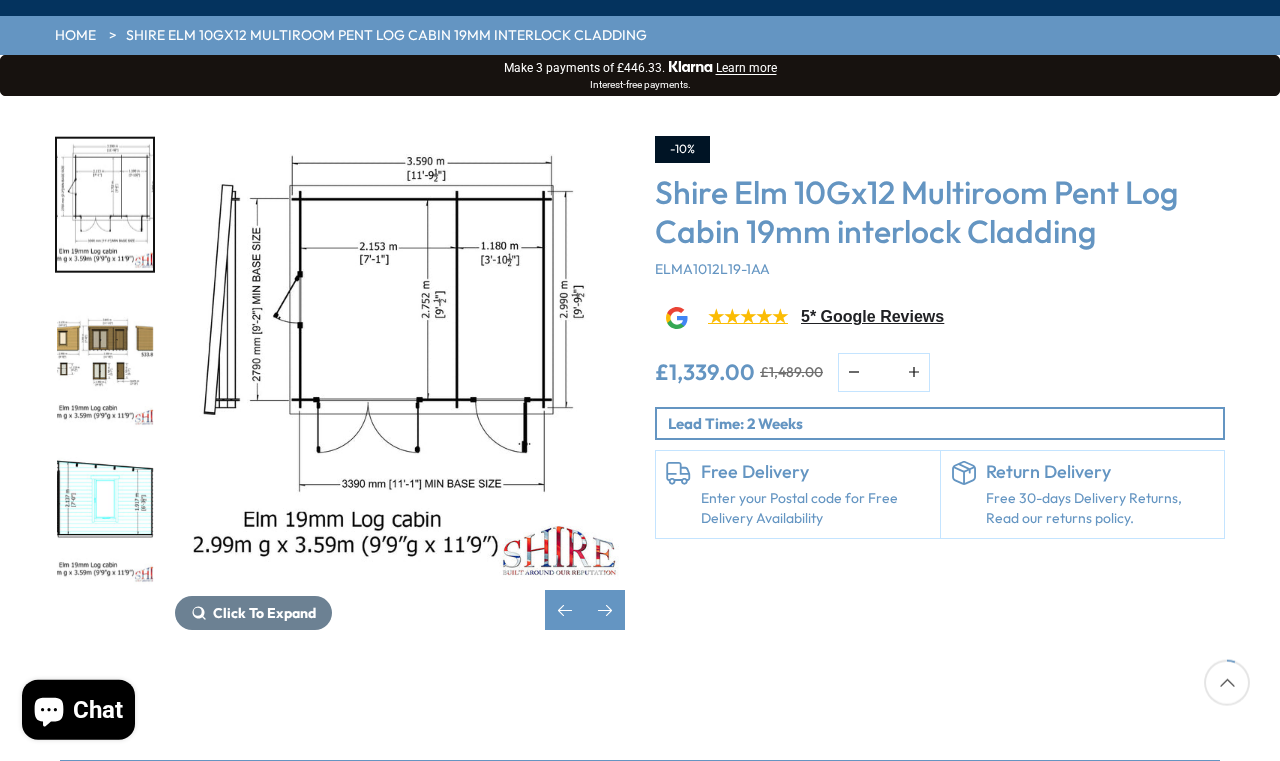 click at bounding box center (605, 610) 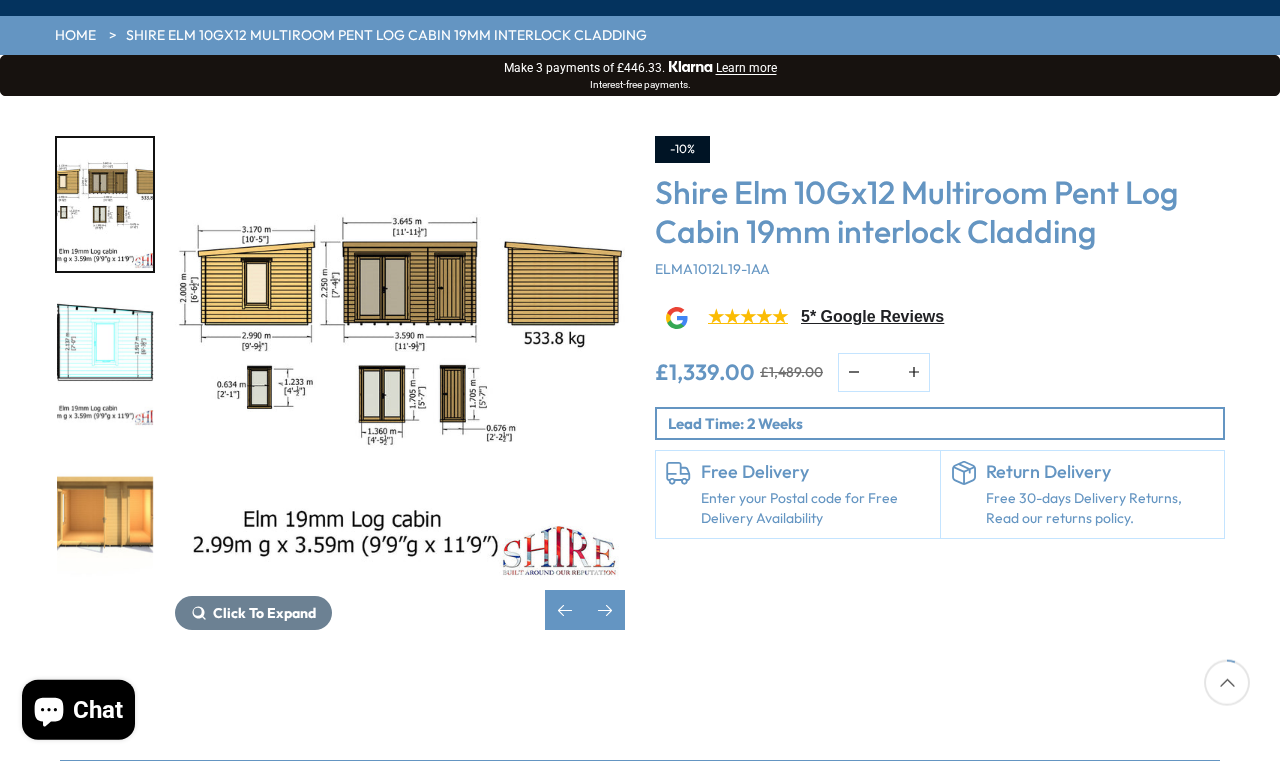 click at bounding box center [605, 610] 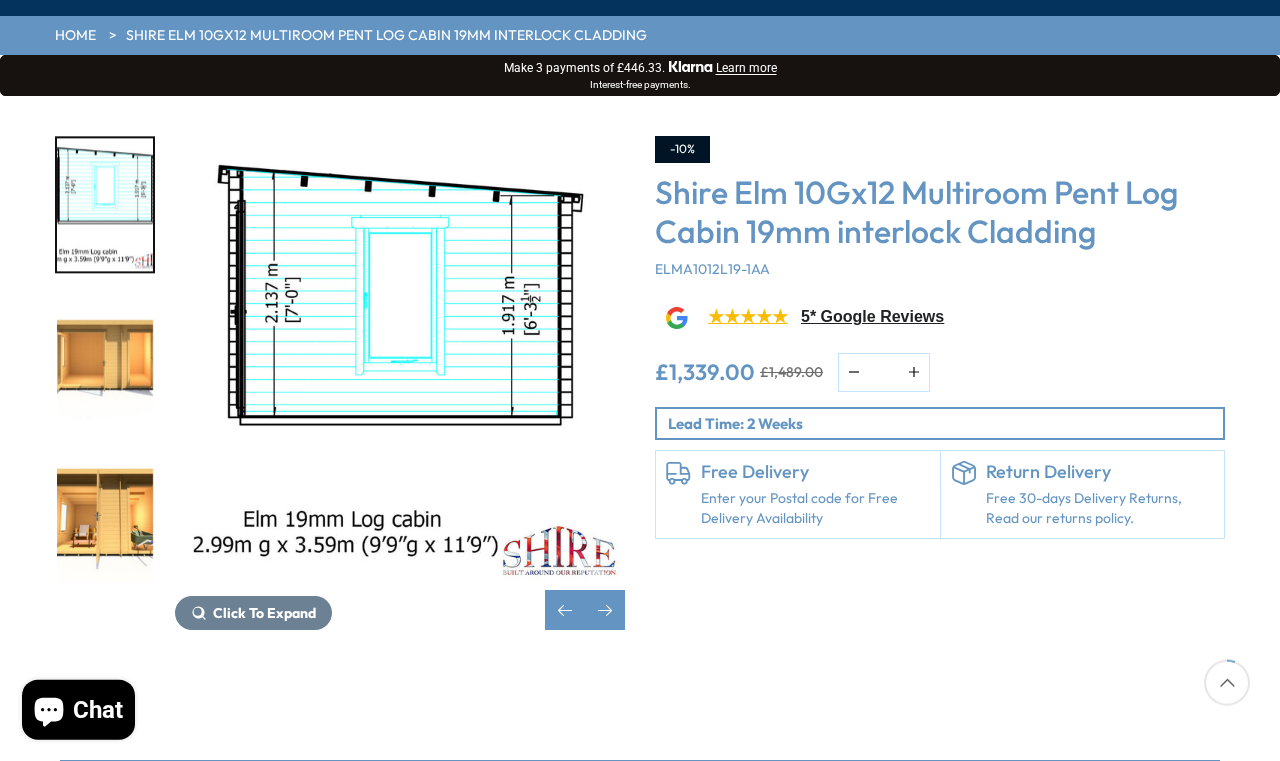 click at bounding box center [565, 610] 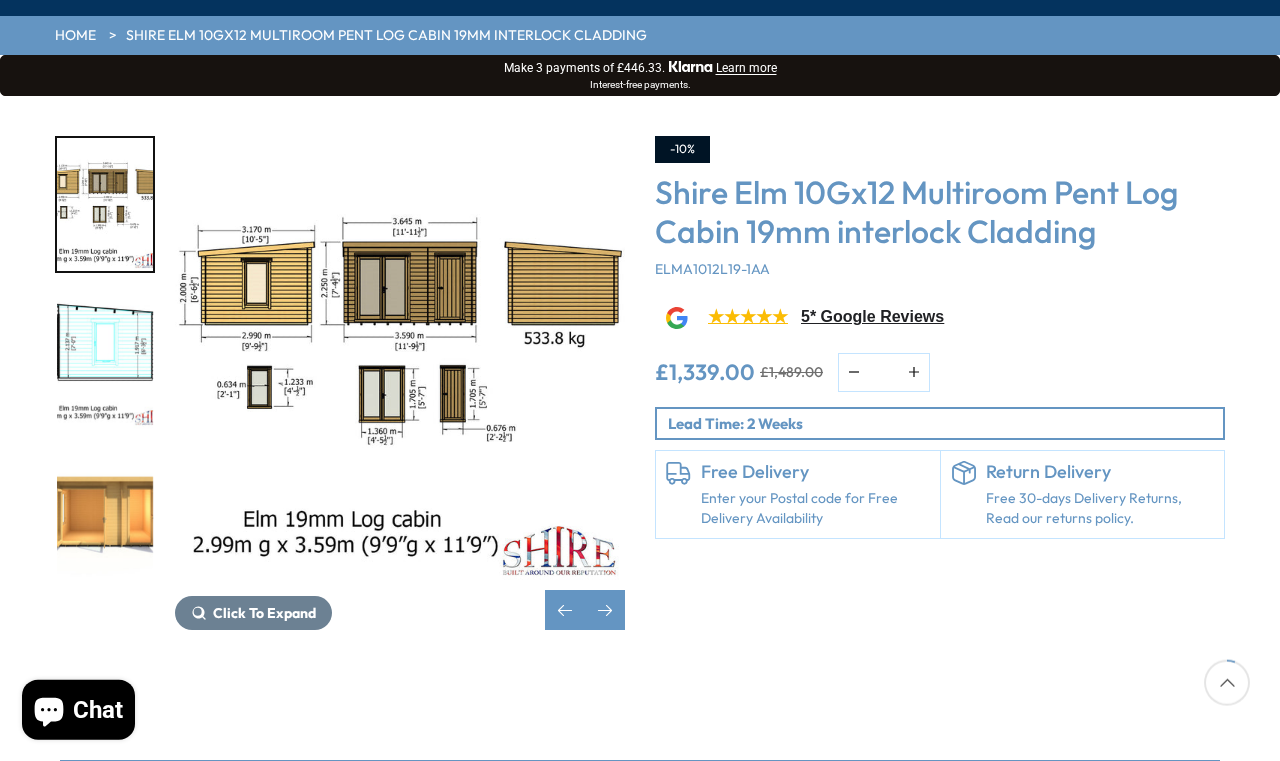 click at bounding box center [565, 610] 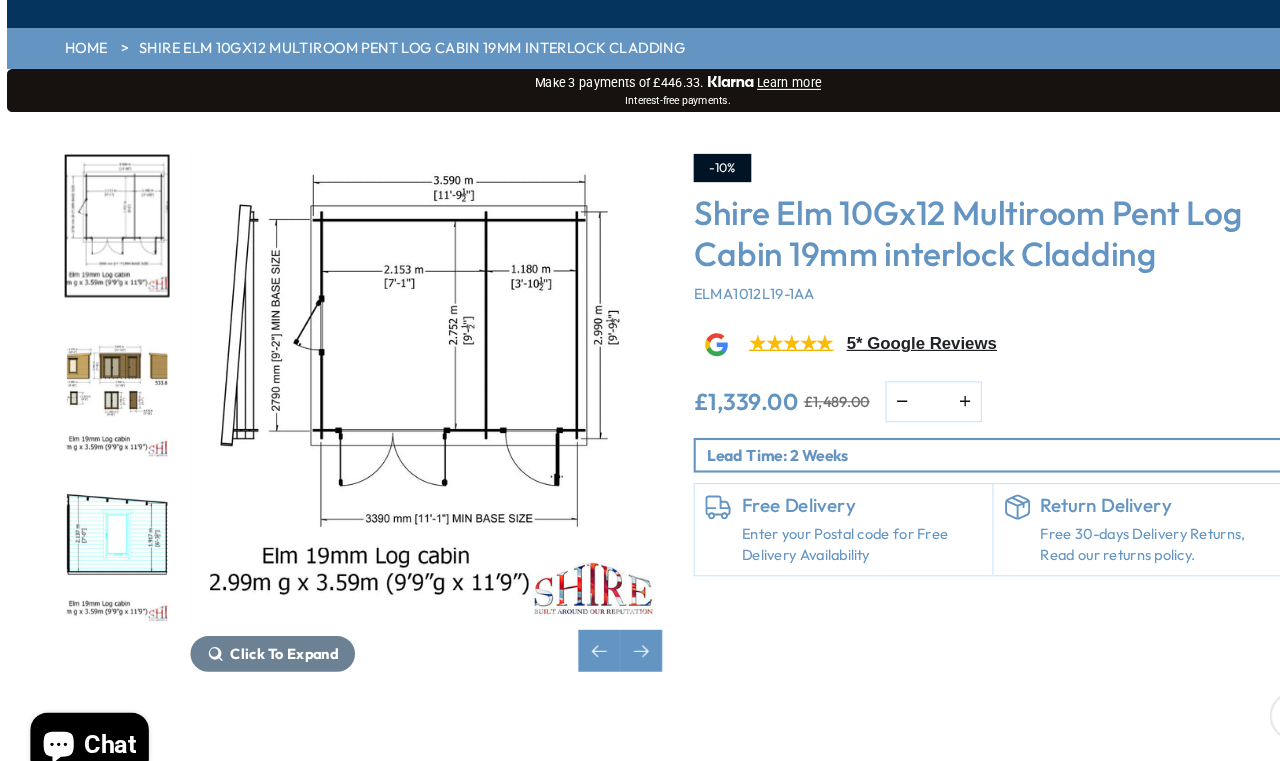 scroll, scrollTop: 204, scrollLeft: 0, axis: vertical 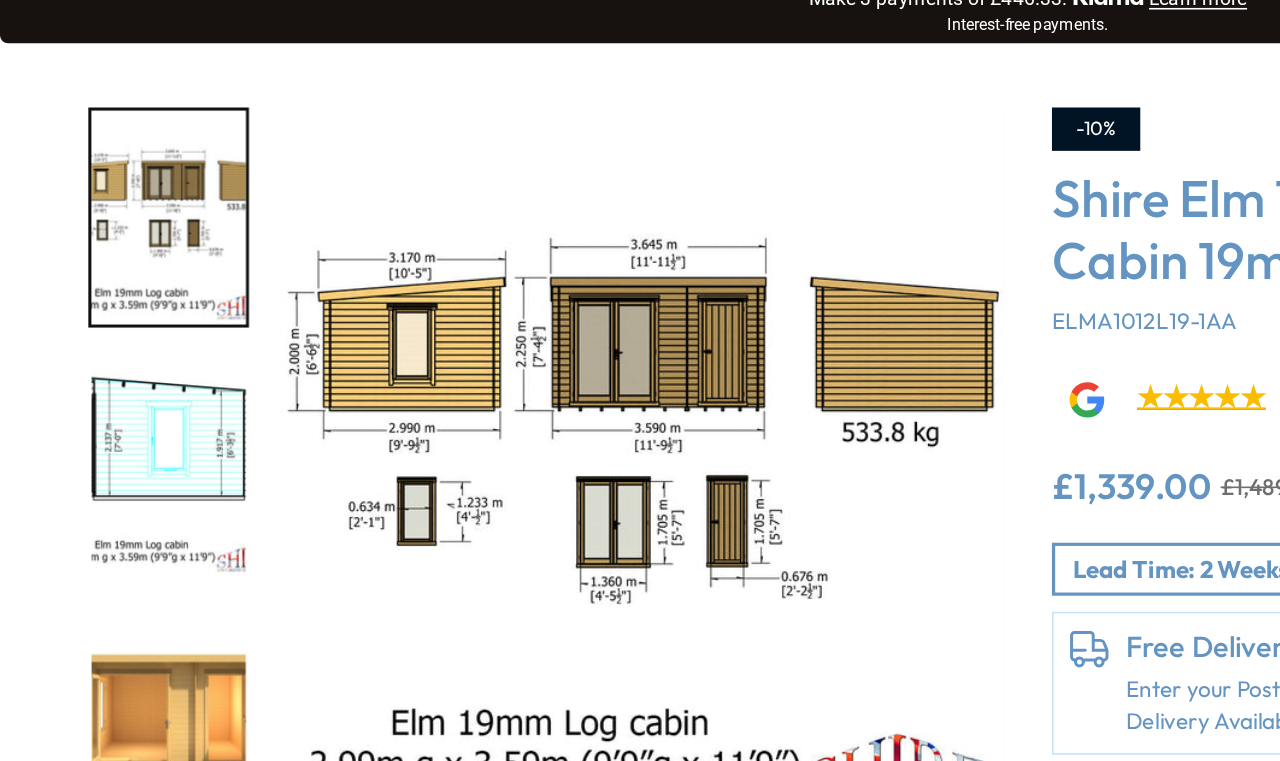 click at bounding box center (105, 370) 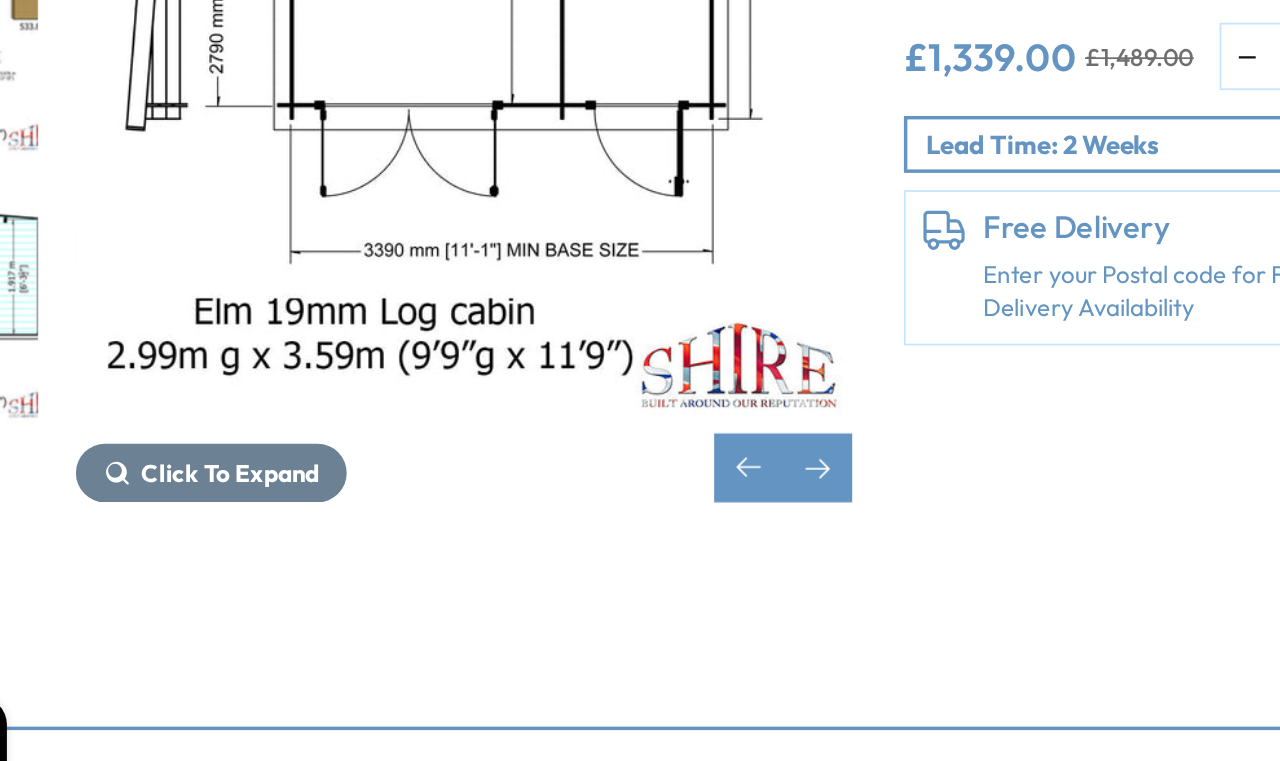 scroll, scrollTop: 203, scrollLeft: 0, axis: vertical 